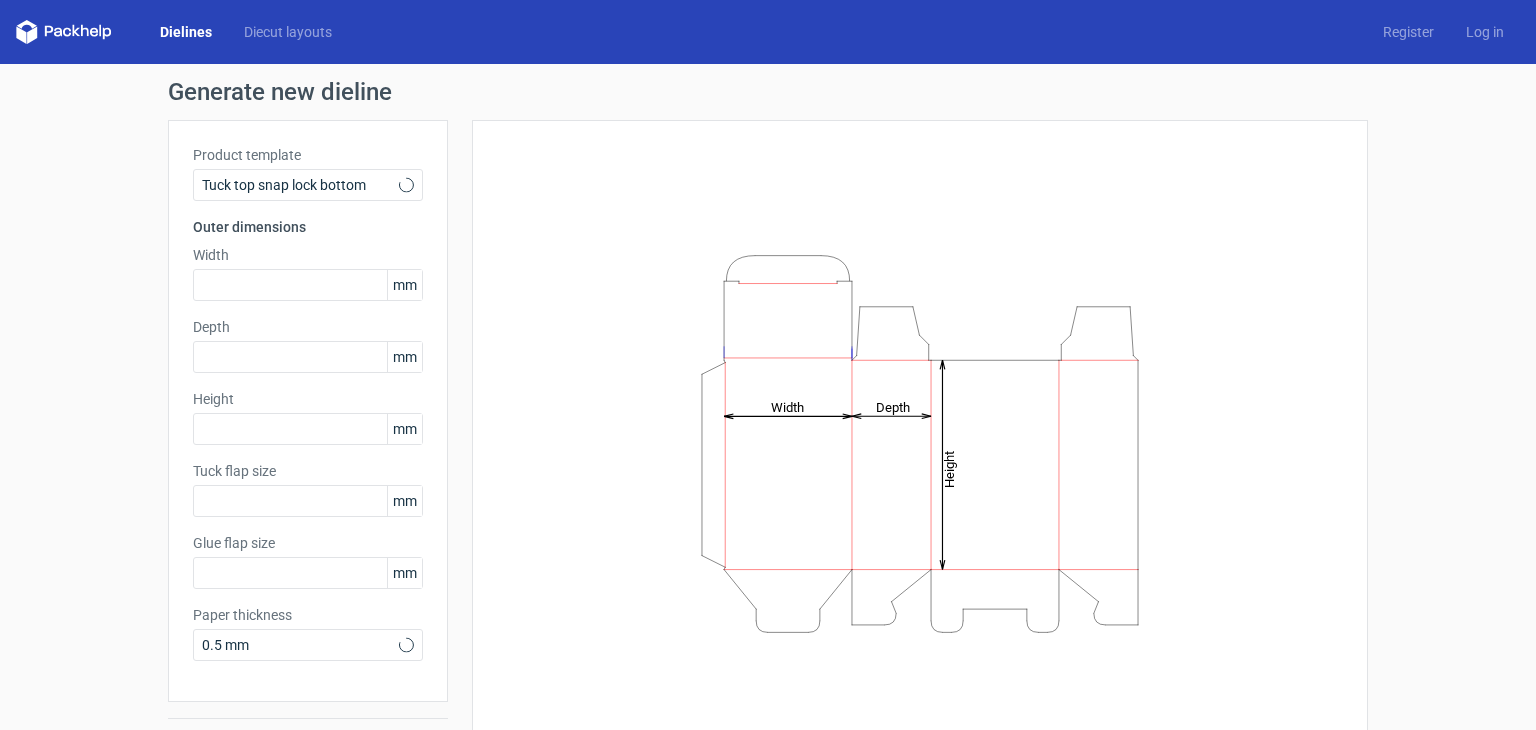 type on "15" 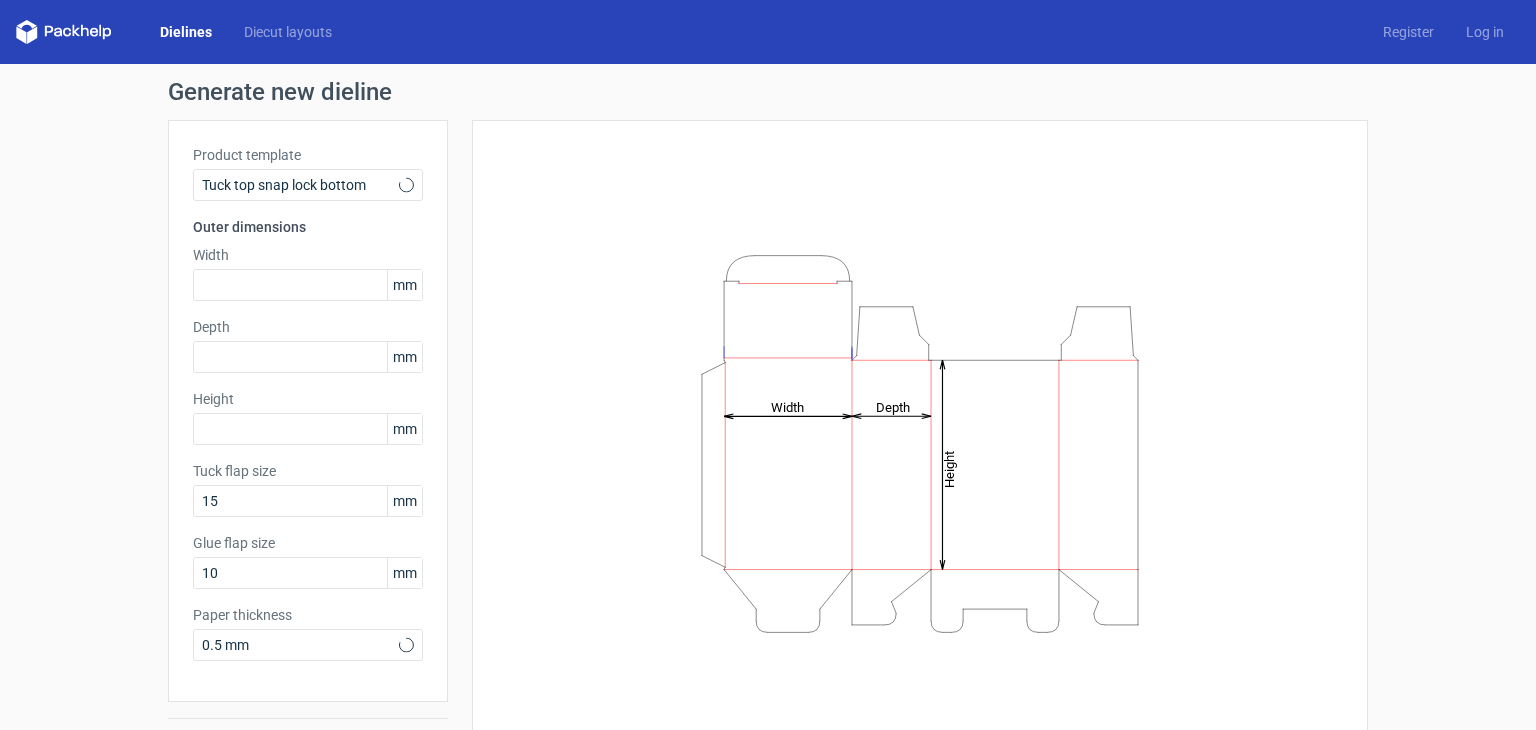 scroll, scrollTop: 0, scrollLeft: 0, axis: both 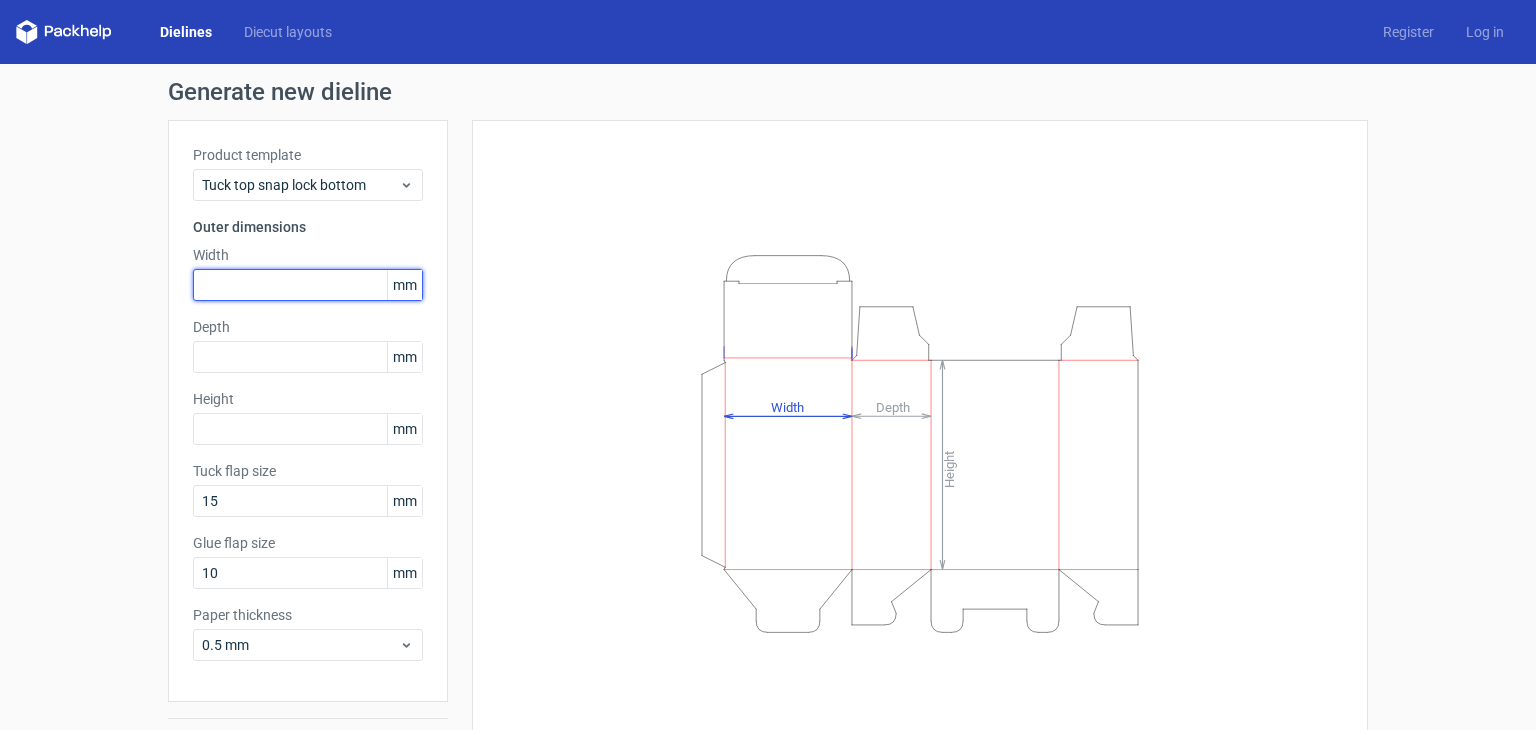 click at bounding box center (308, 285) 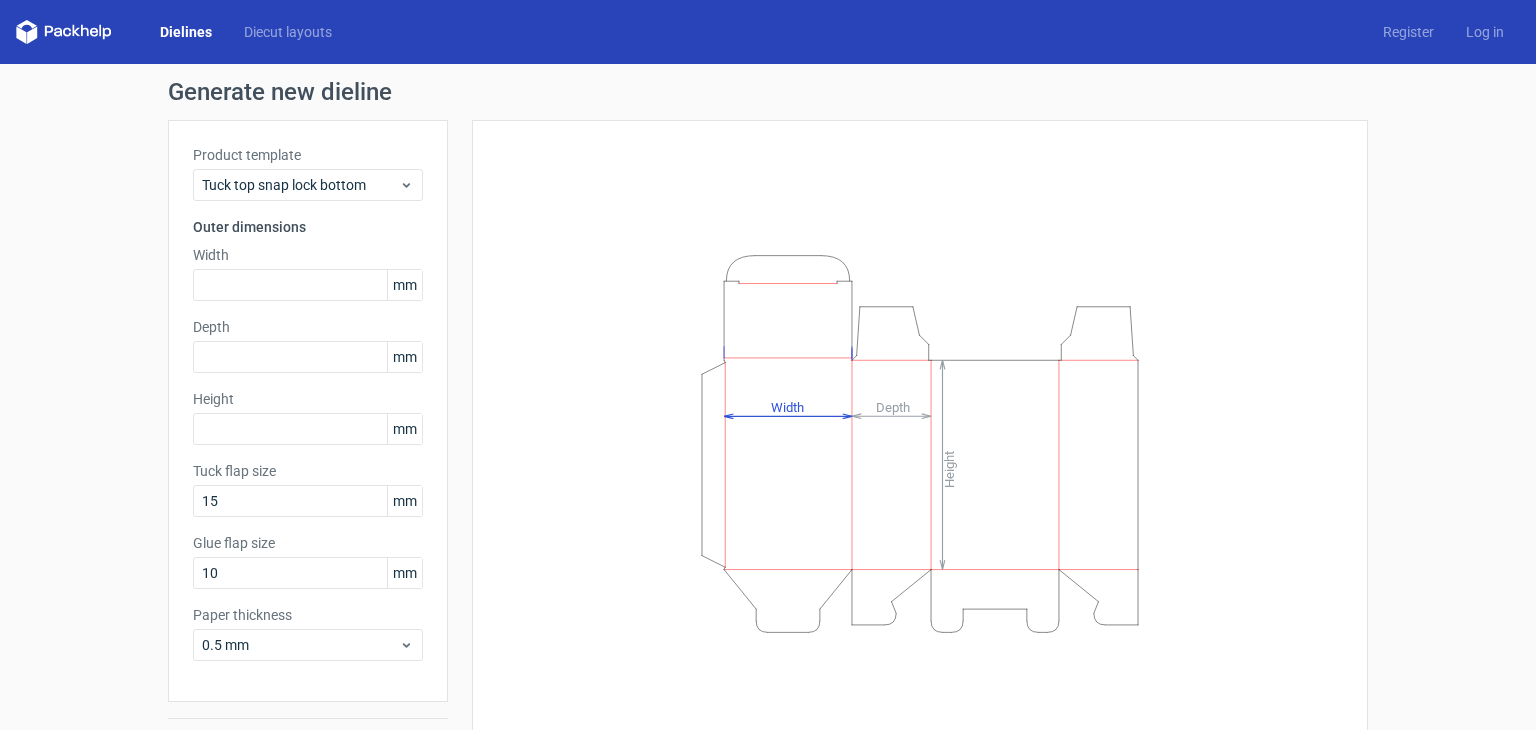 click on "mm" at bounding box center [404, 285] 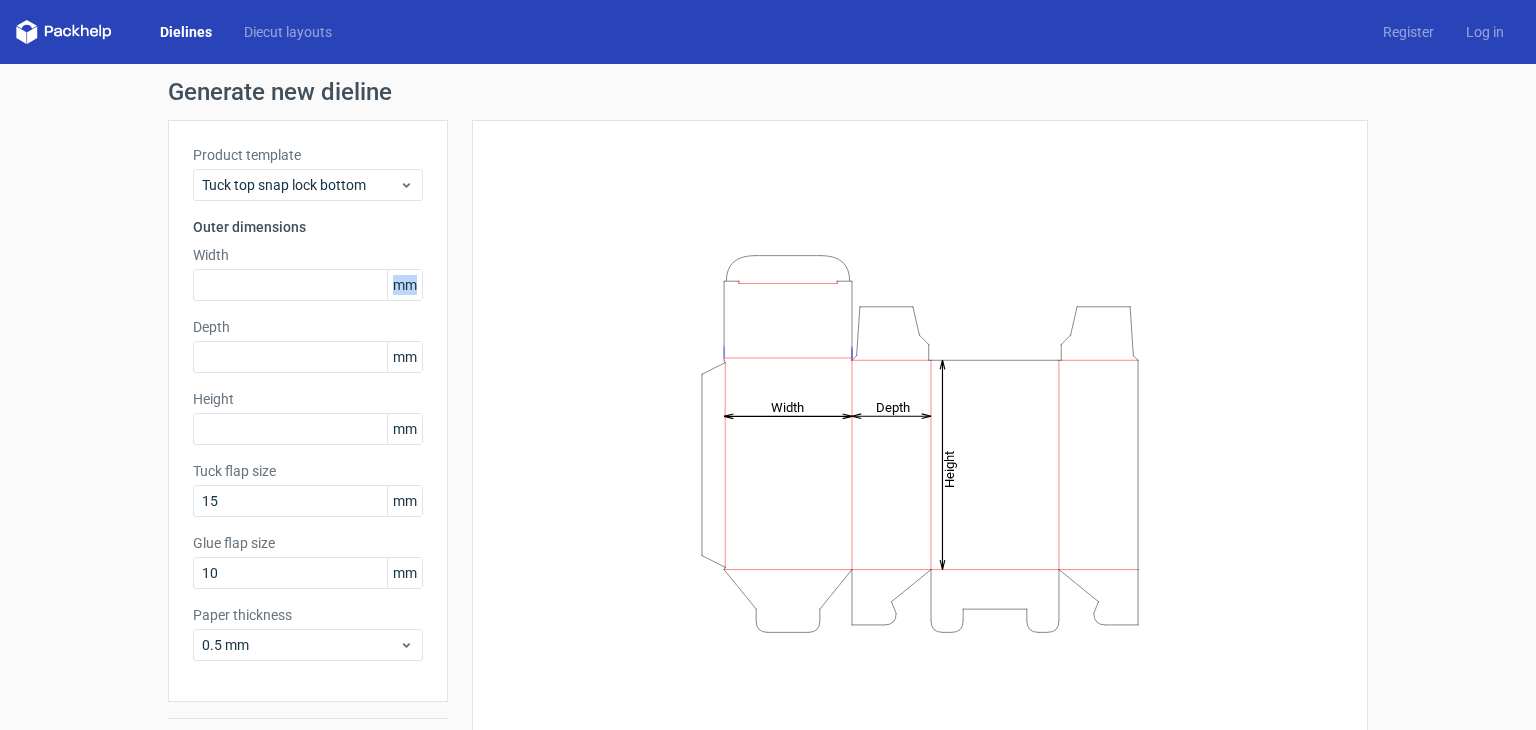 click on "mm" at bounding box center (404, 285) 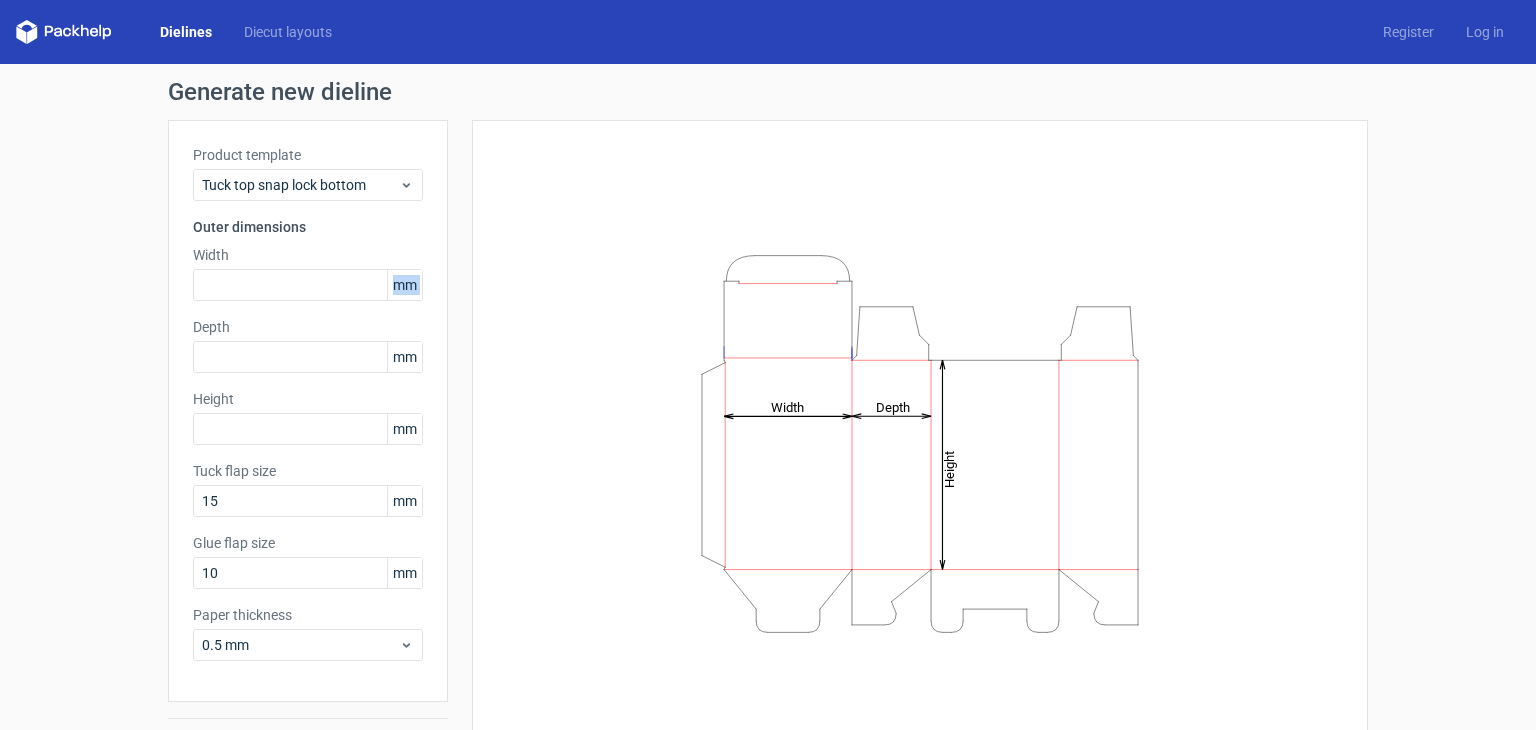 click on "mm" at bounding box center [404, 285] 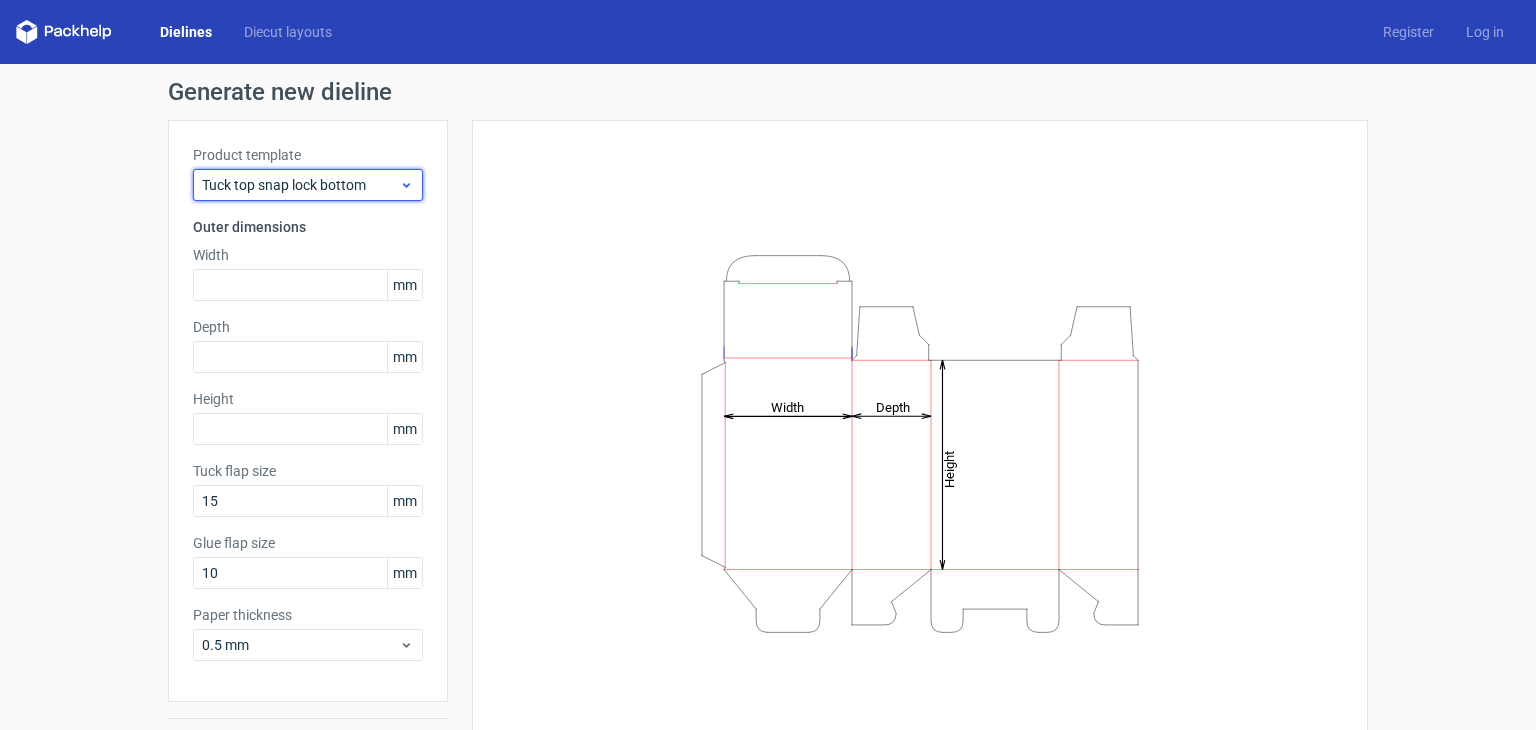click on "Tuck top snap lock bottom" at bounding box center [308, 185] 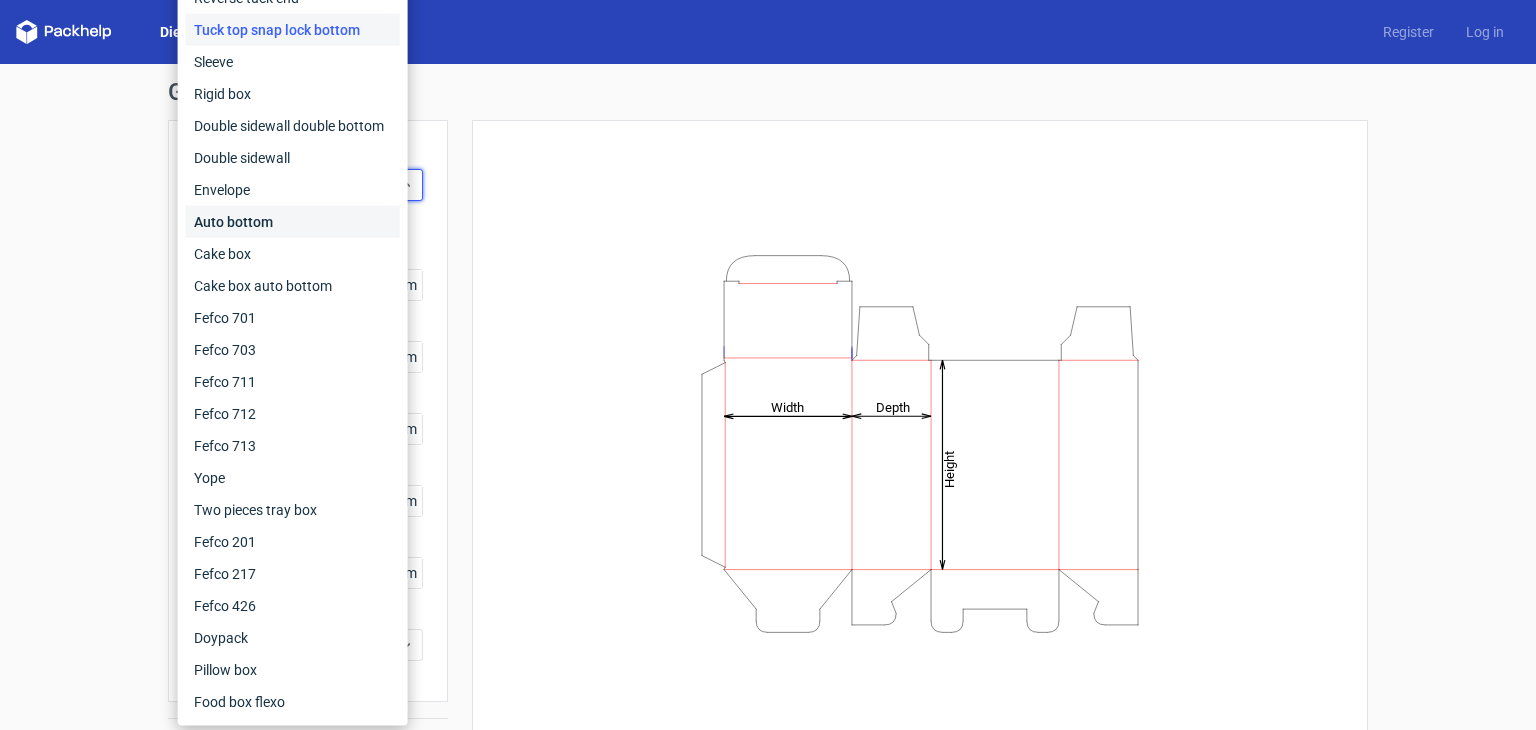 scroll, scrollTop: 52, scrollLeft: 0, axis: vertical 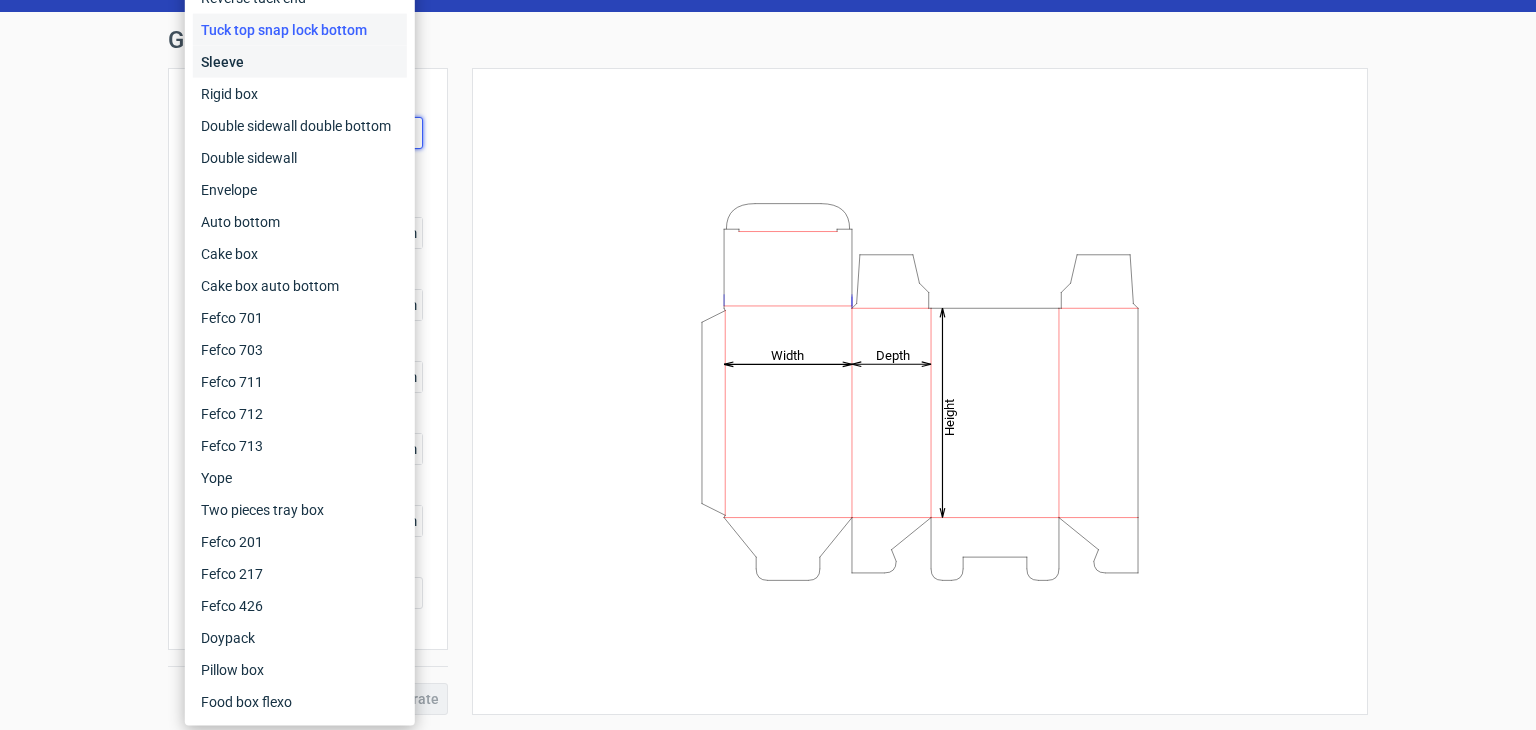 click on "Sleeve" at bounding box center (300, 62) 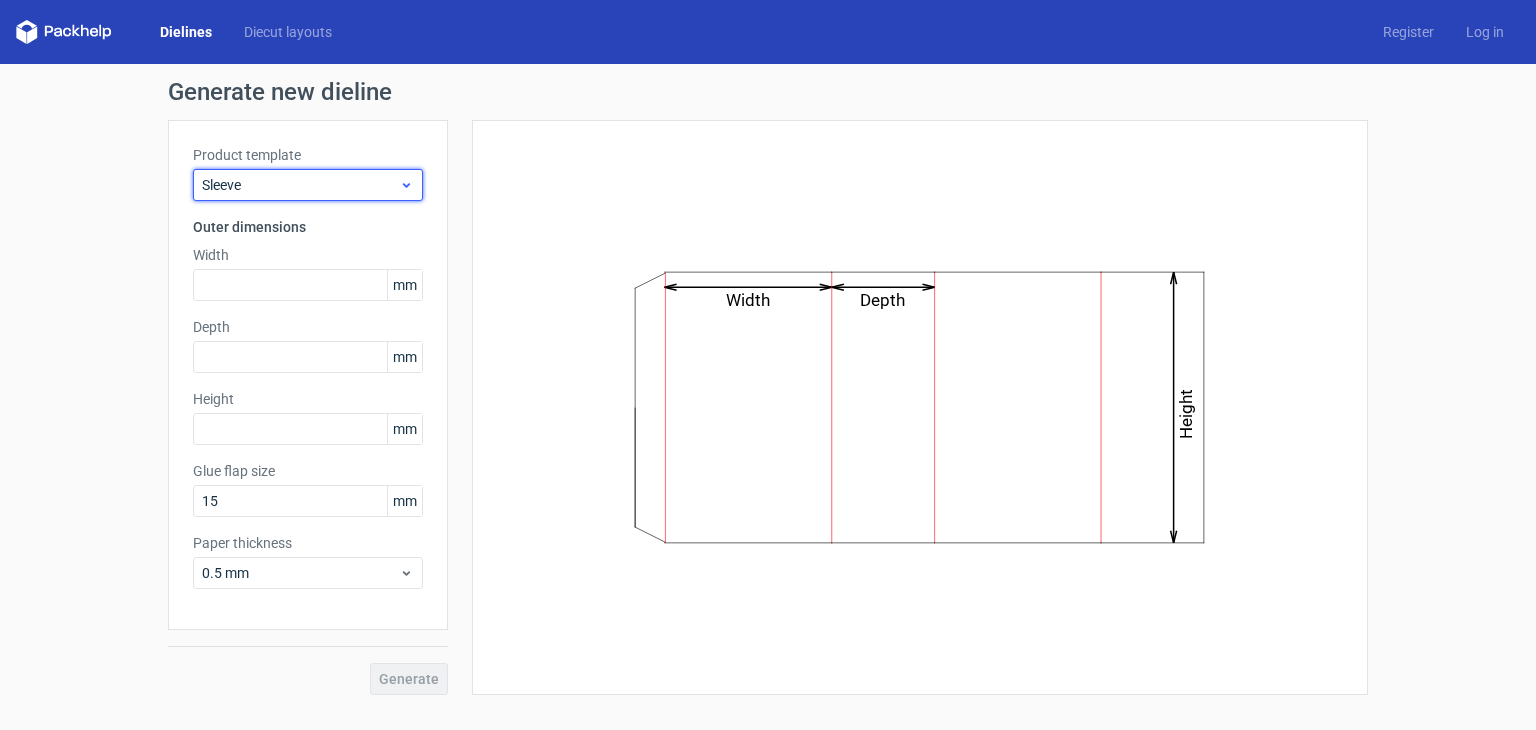 click on "Sleeve" at bounding box center [300, 185] 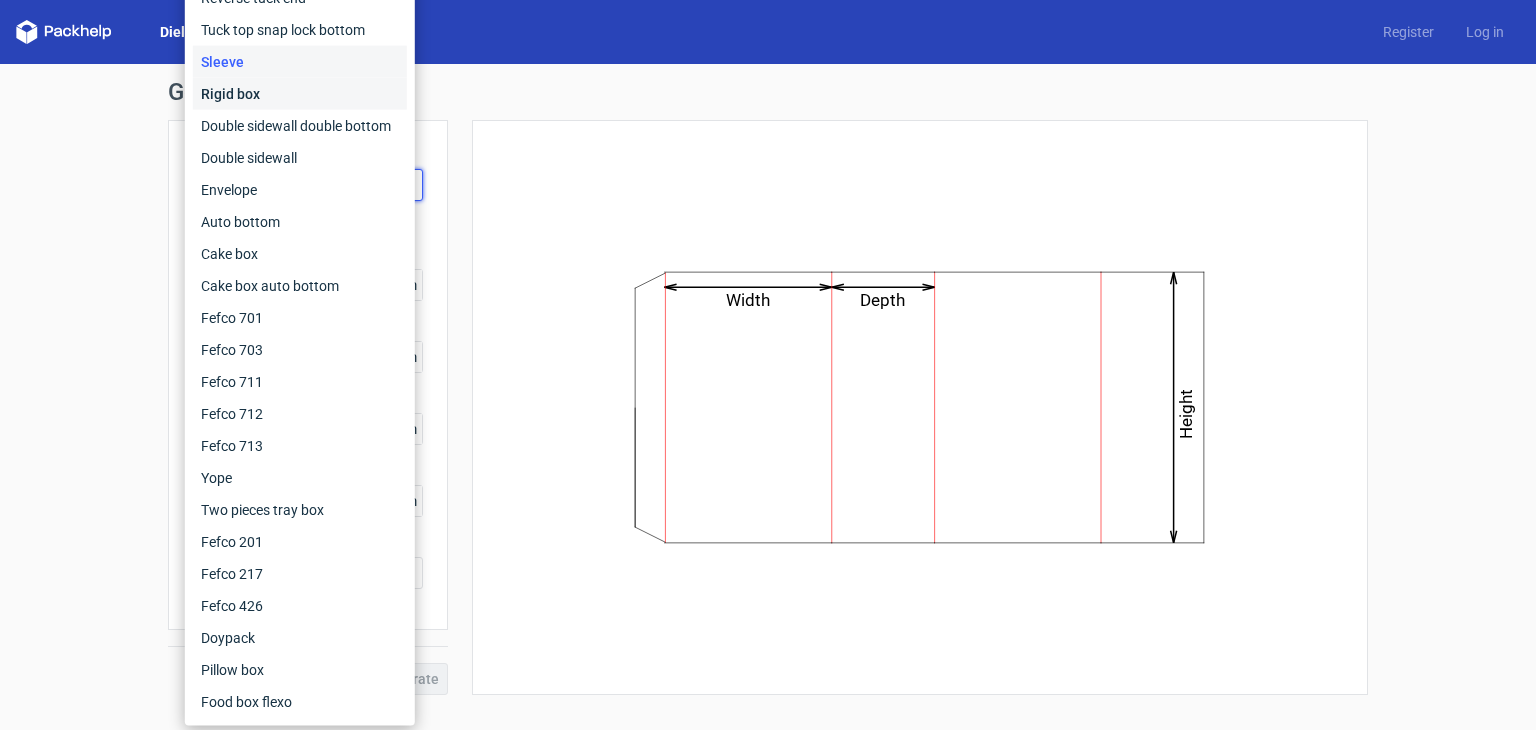click on "Rigid box" at bounding box center (300, 94) 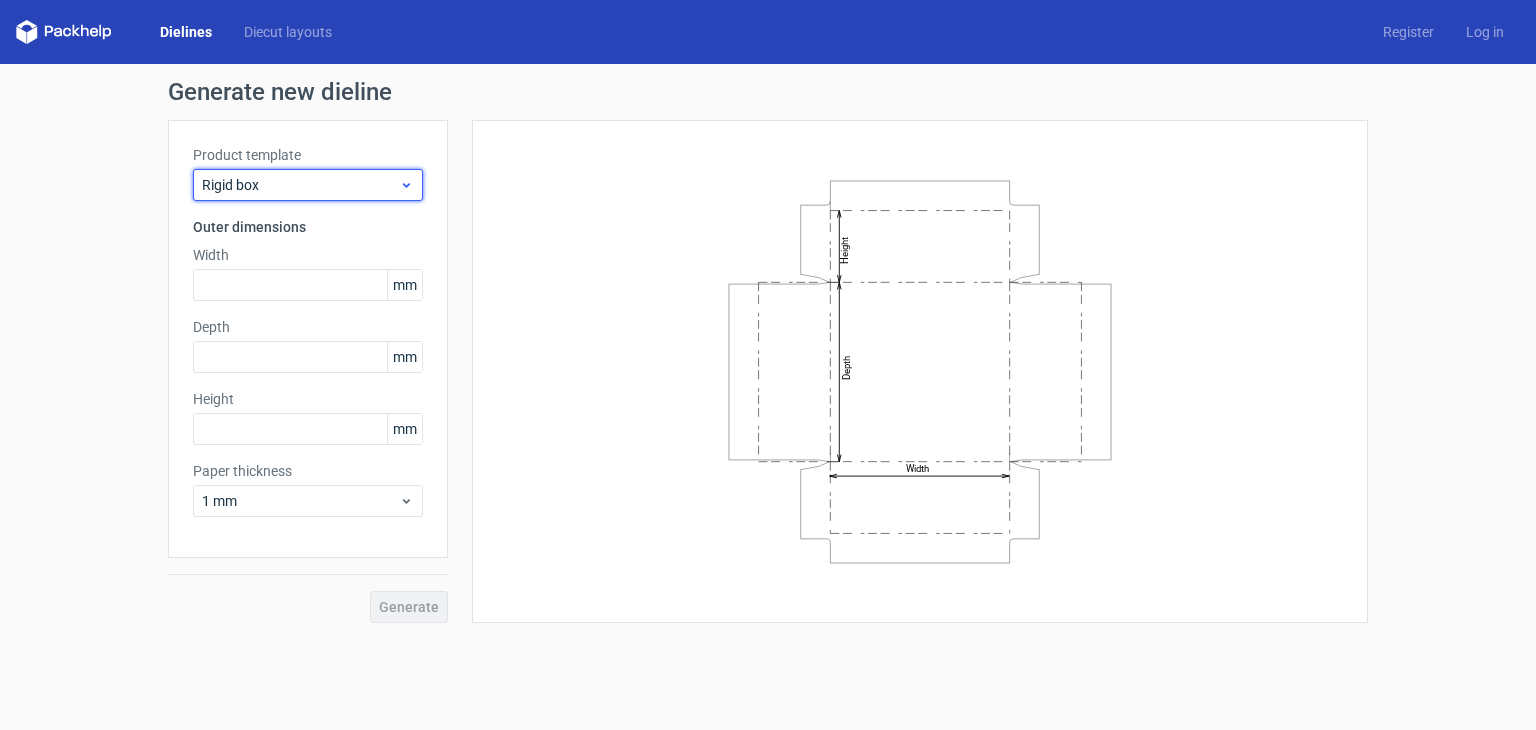 click on "Rigid box" at bounding box center (300, 185) 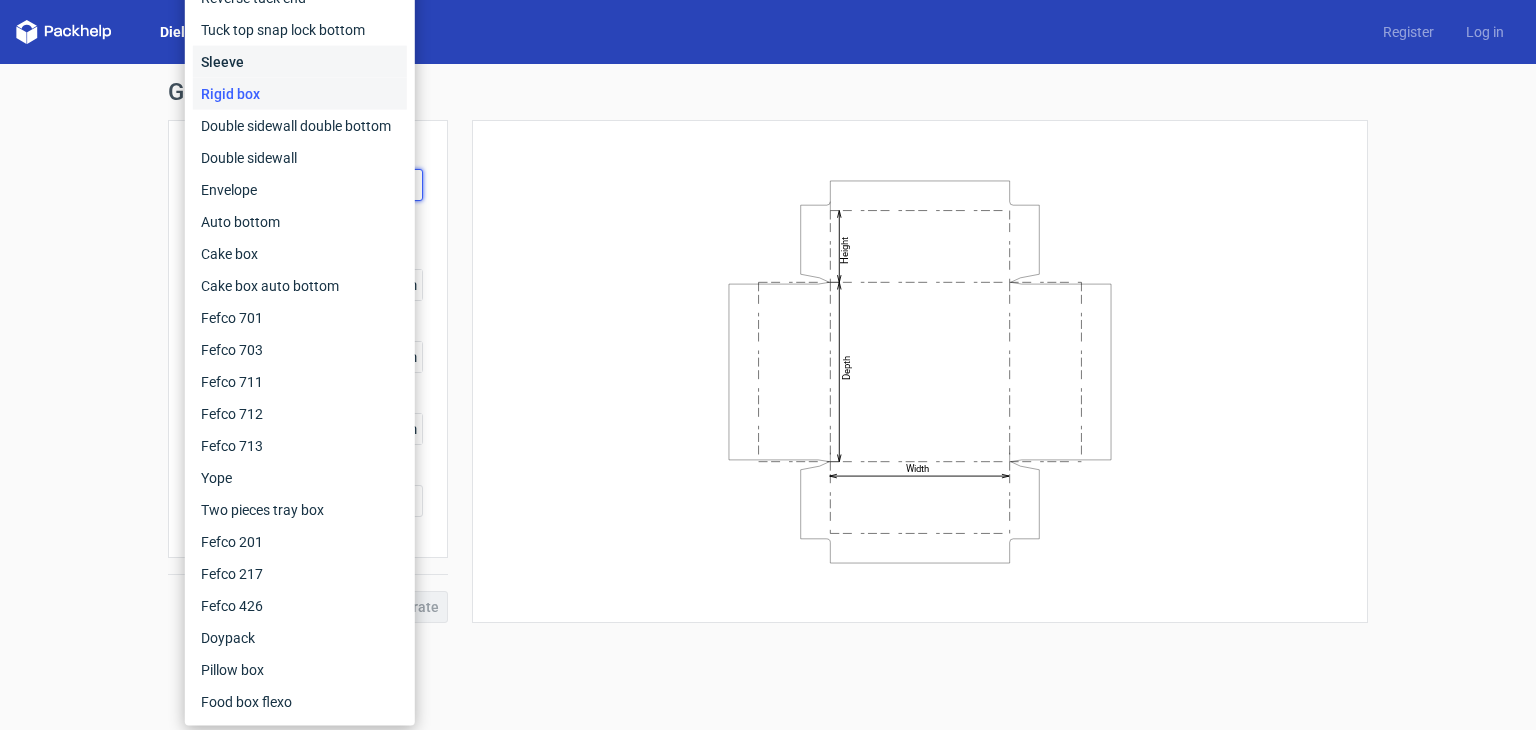 click on "Sleeve" at bounding box center [300, 62] 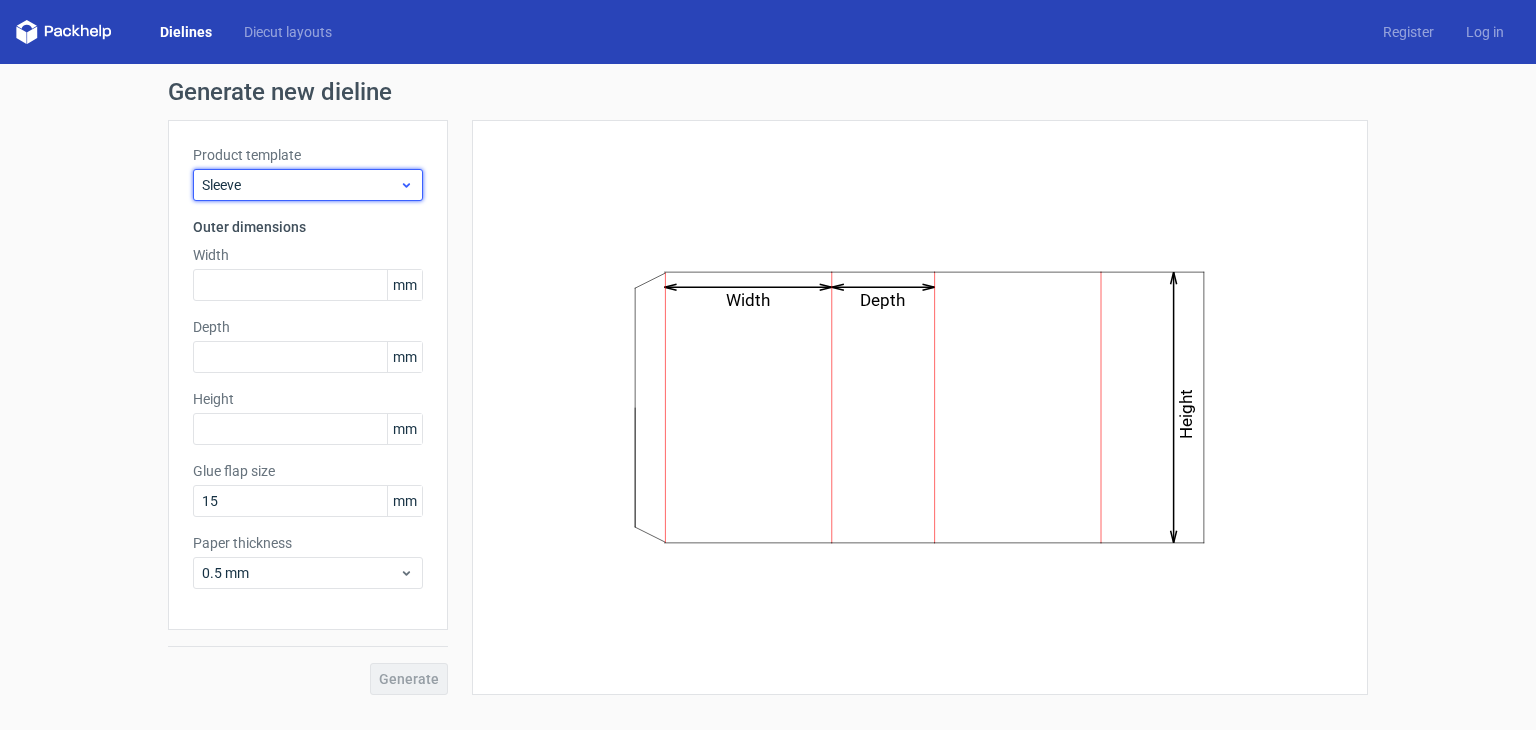 click on "Sleeve" at bounding box center [300, 185] 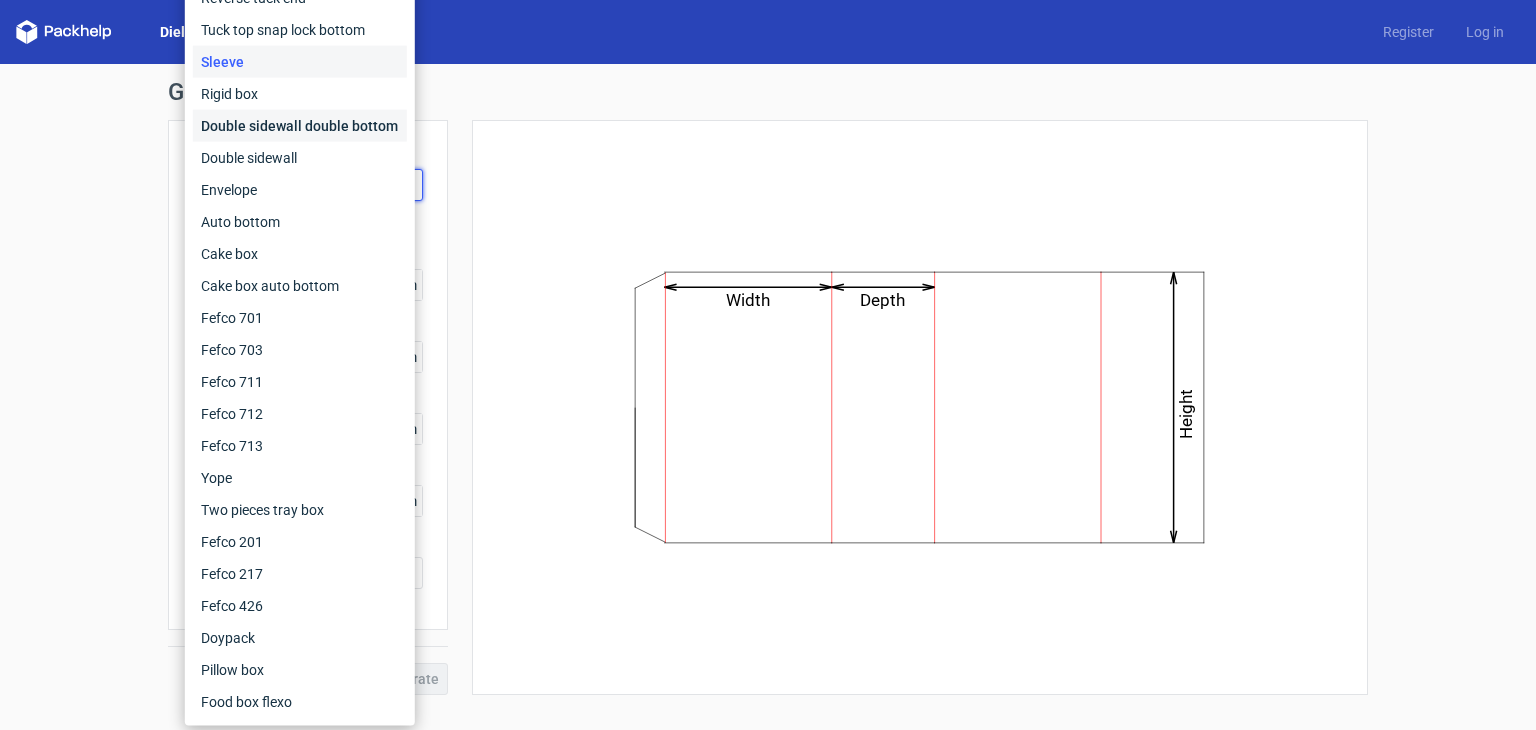 click on "Double sidewall double bottom" at bounding box center (300, 126) 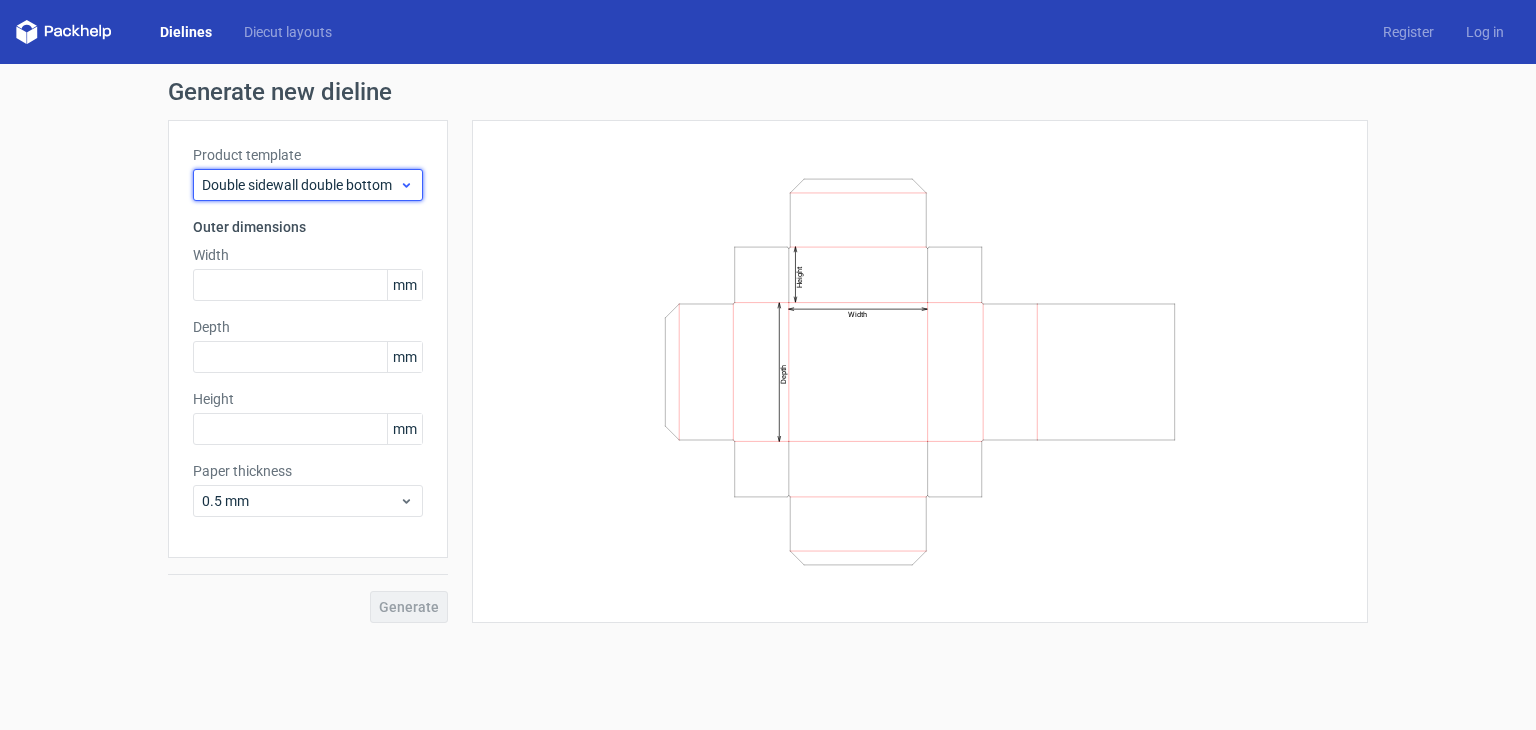 click on "Double sidewall double bottom" at bounding box center (300, 185) 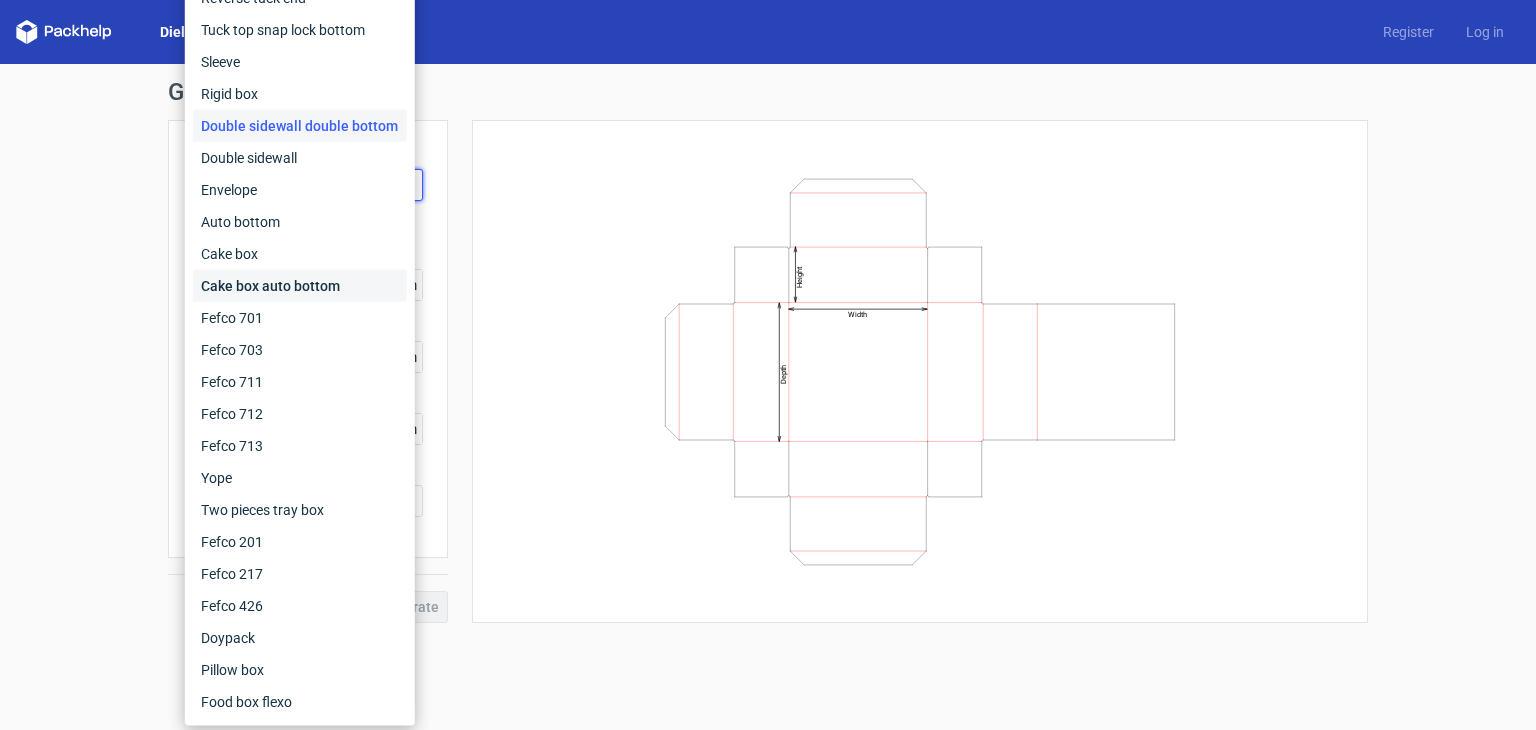 click on "Cake box auto bottom" at bounding box center (300, 286) 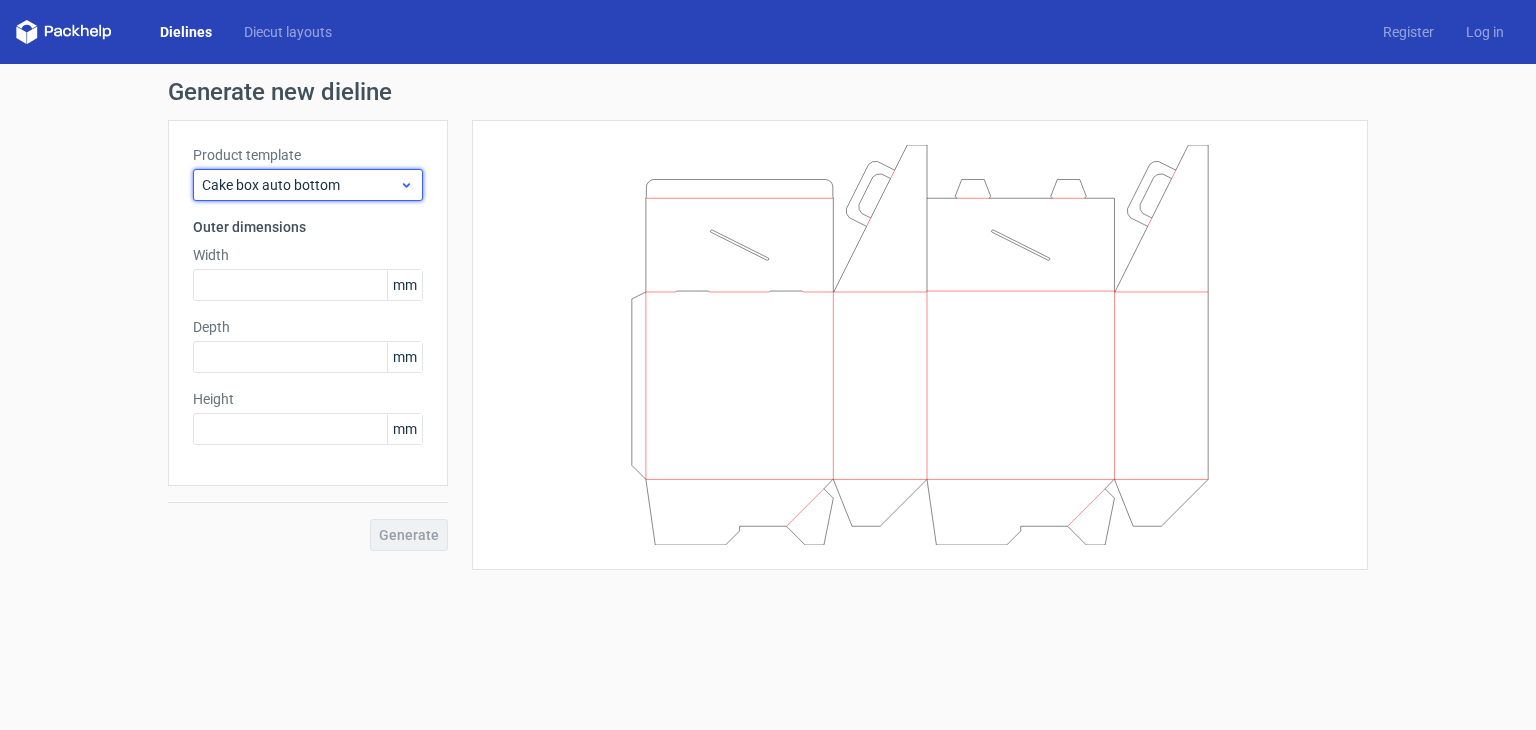 click on "Cake box auto bottom" at bounding box center (300, 185) 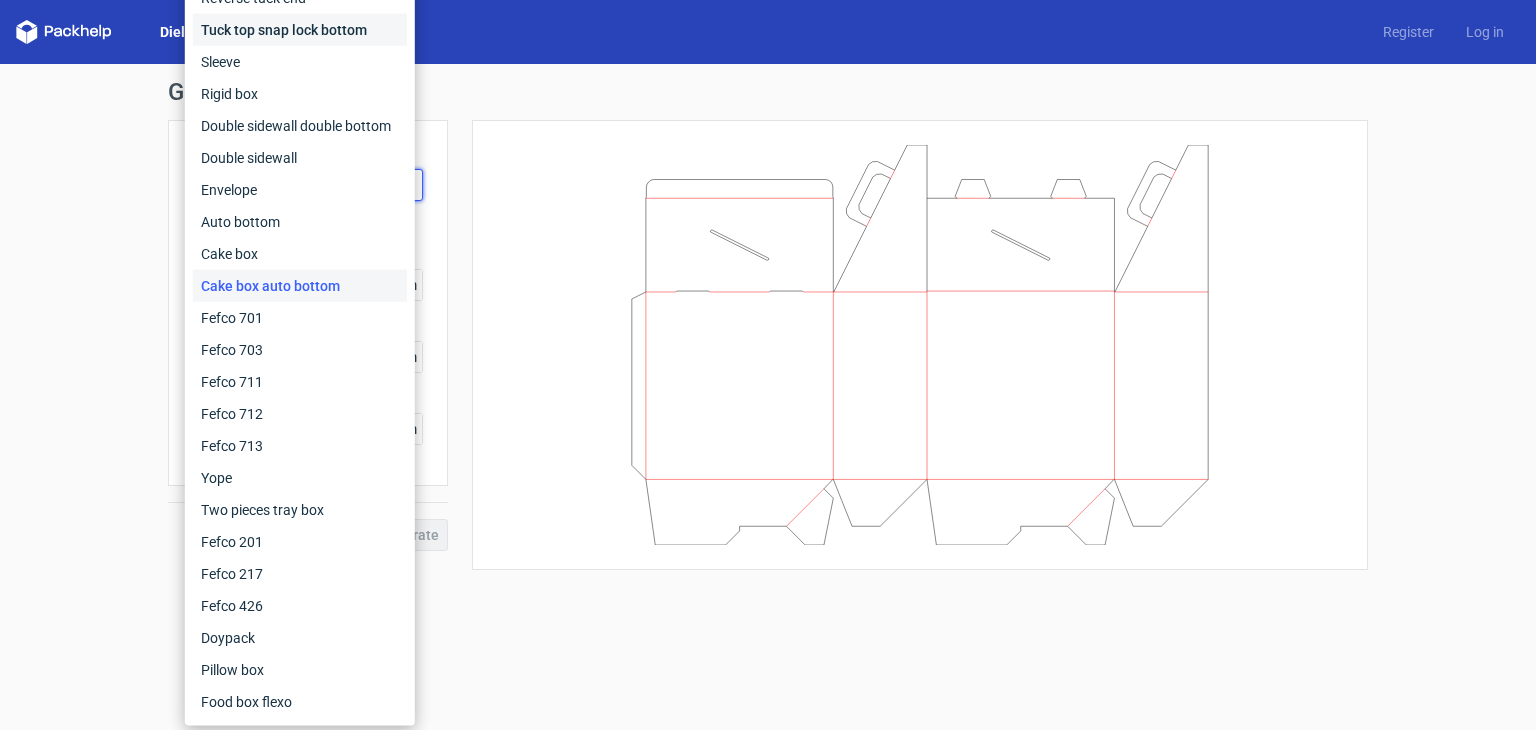 click on "Tuck top snap lock bottom" at bounding box center (300, 30) 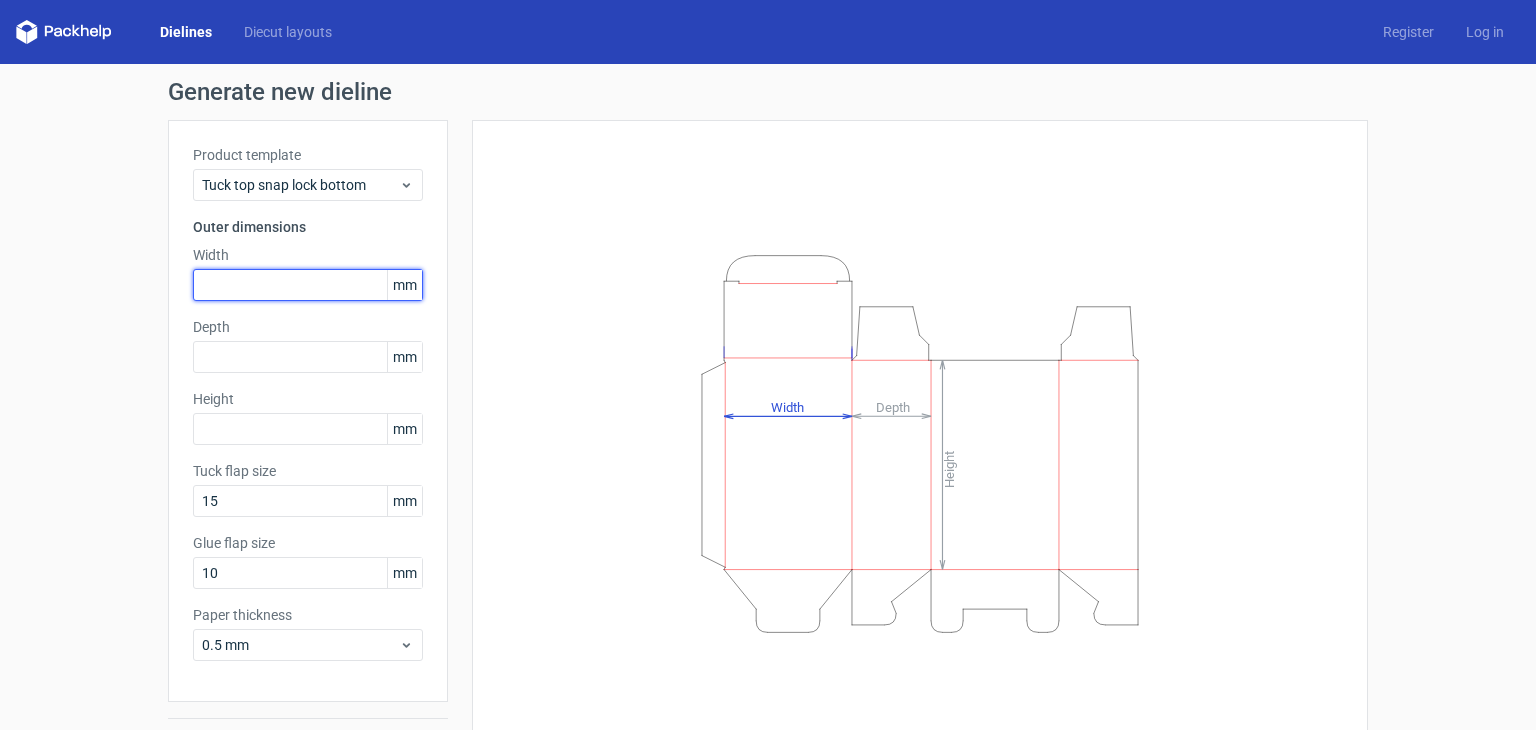 click at bounding box center [308, 285] 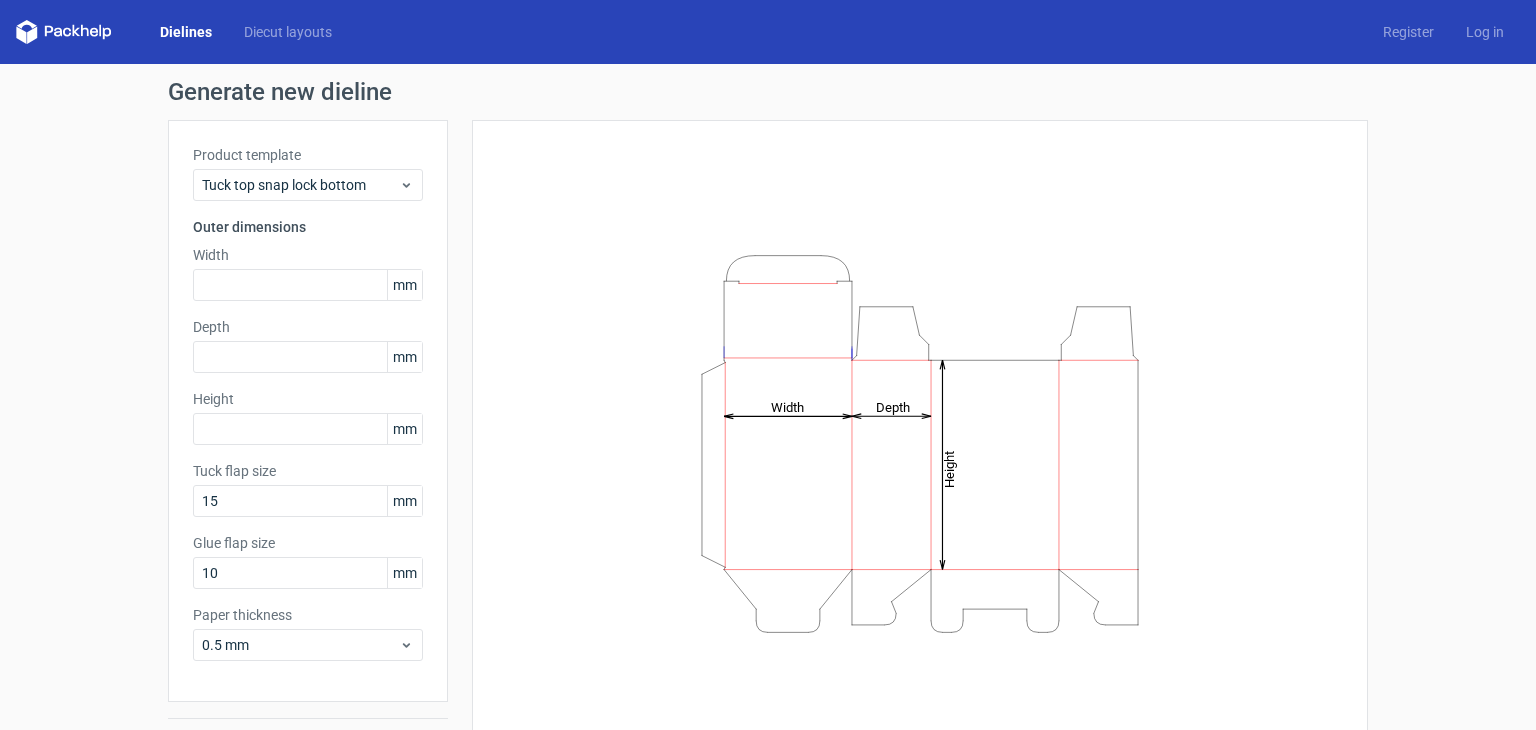 click on "mm" at bounding box center (404, 285) 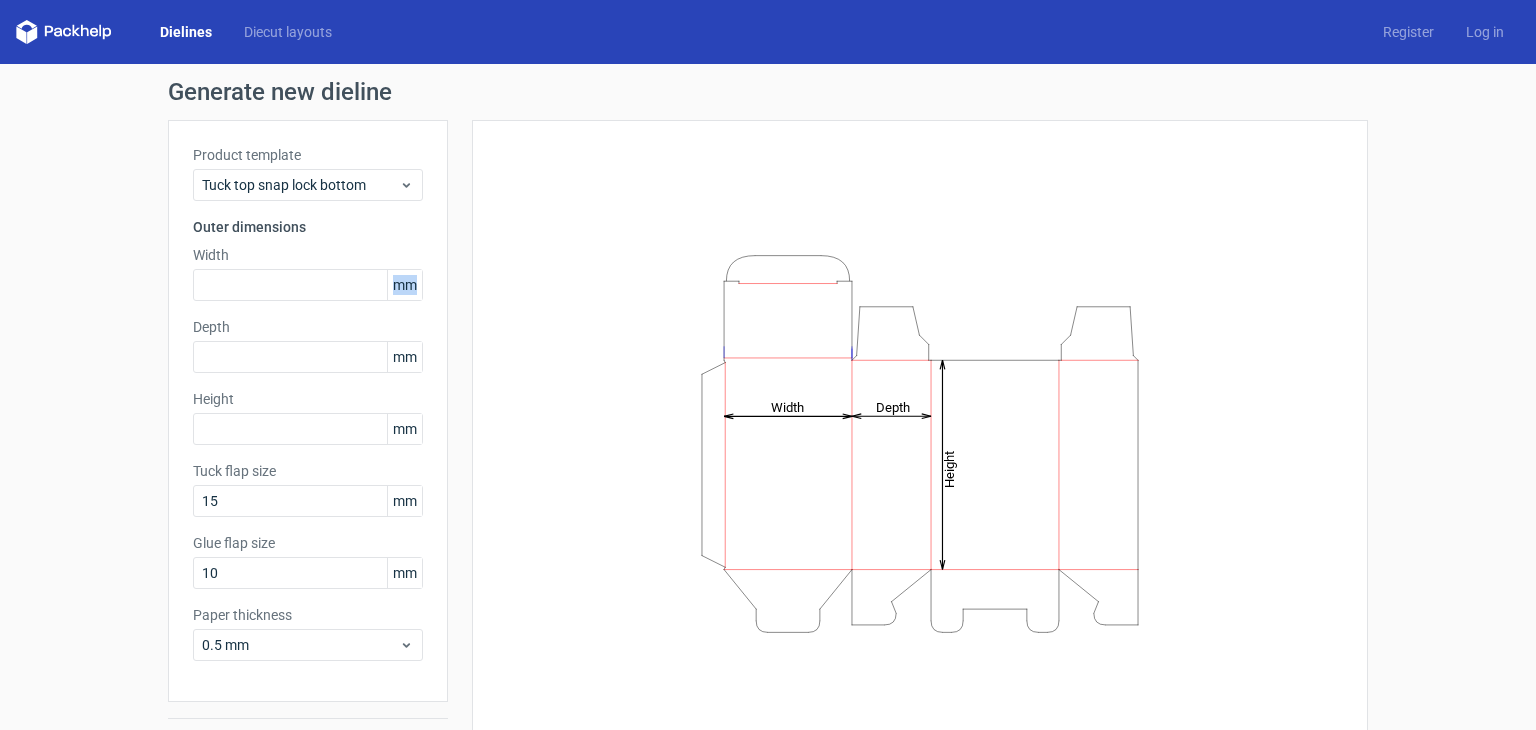 click on "mm" at bounding box center [404, 285] 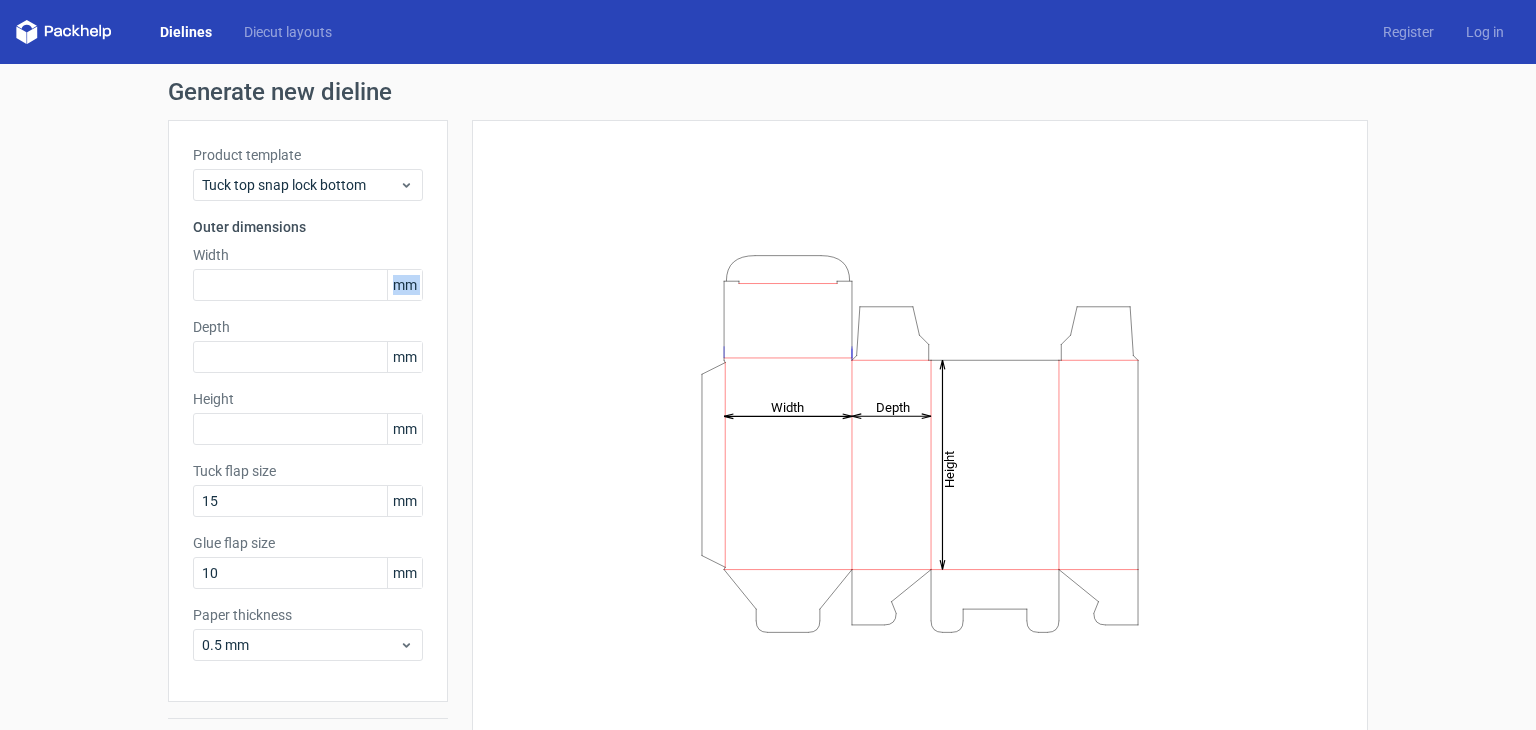 click on "mm" at bounding box center [404, 285] 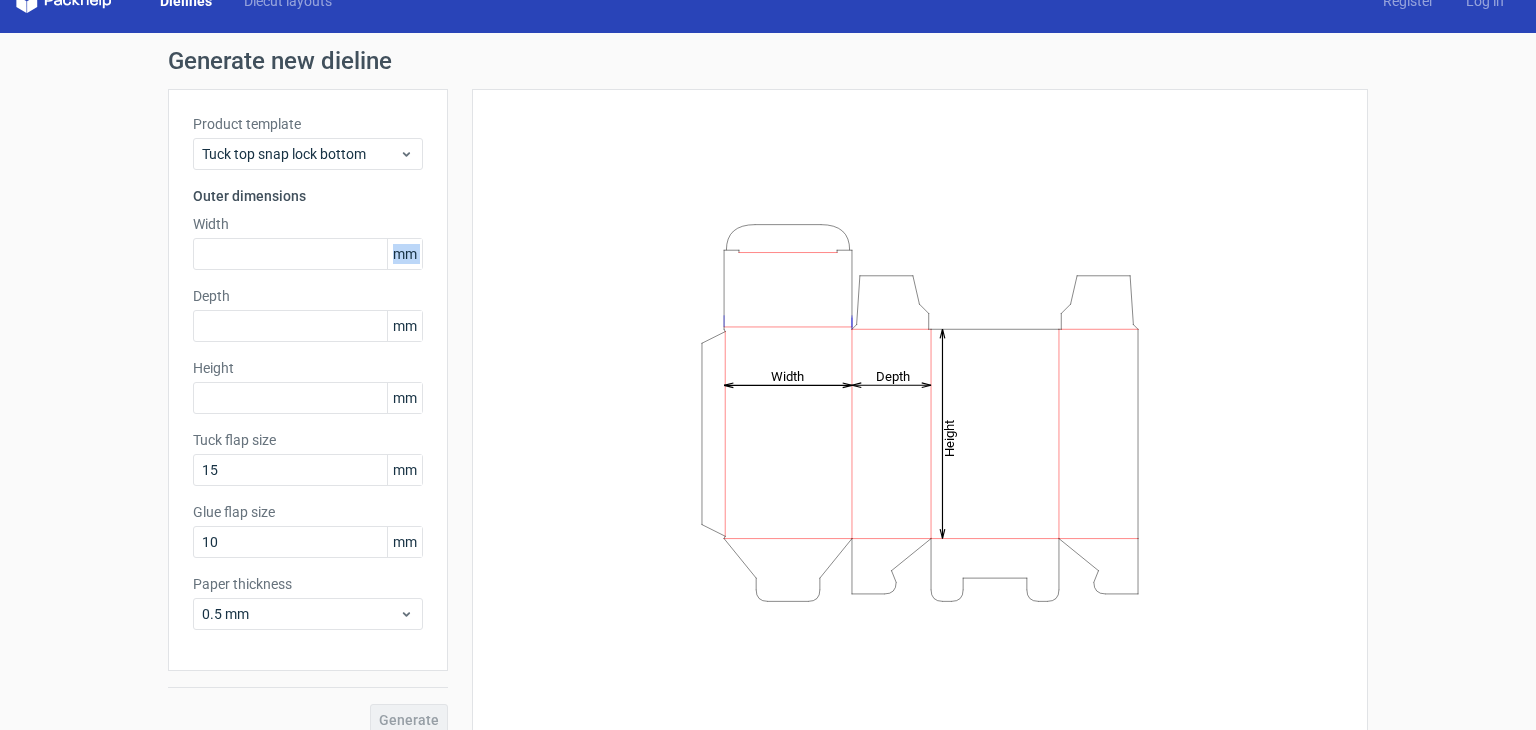 scroll, scrollTop: 36, scrollLeft: 0, axis: vertical 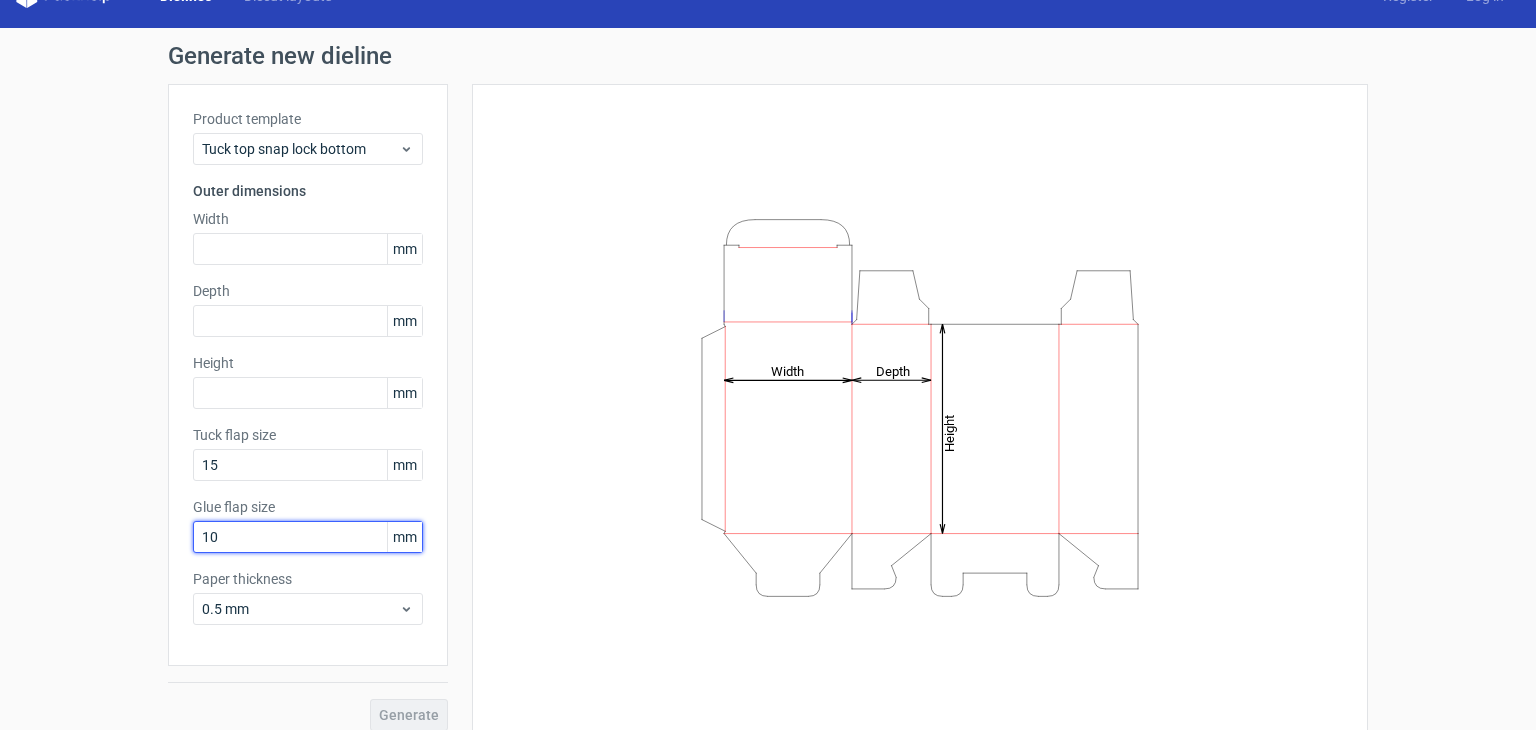 drag, startPoint x: 279, startPoint y: 603, endPoint x: 214, endPoint y: 533, distance: 95.524864 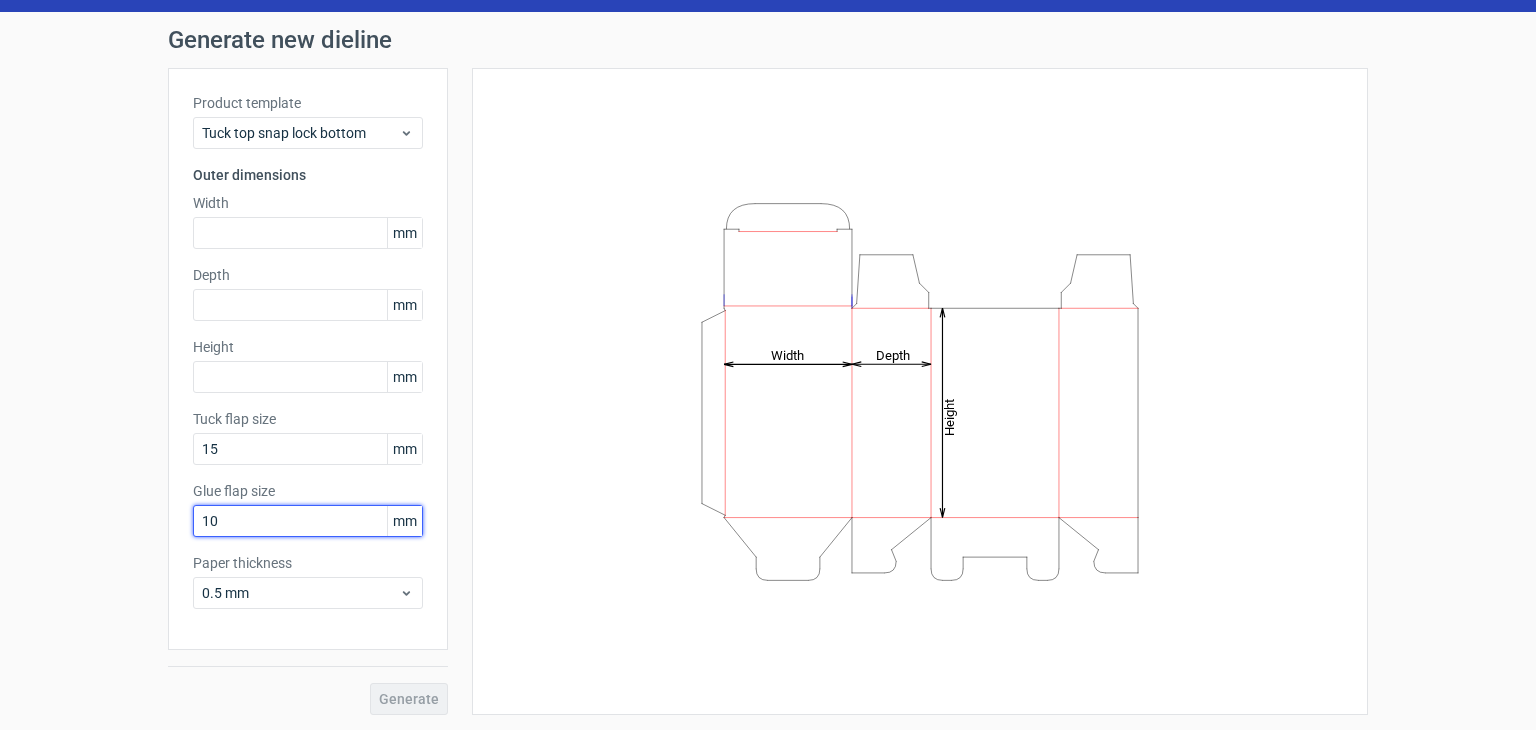 scroll, scrollTop: 0, scrollLeft: 0, axis: both 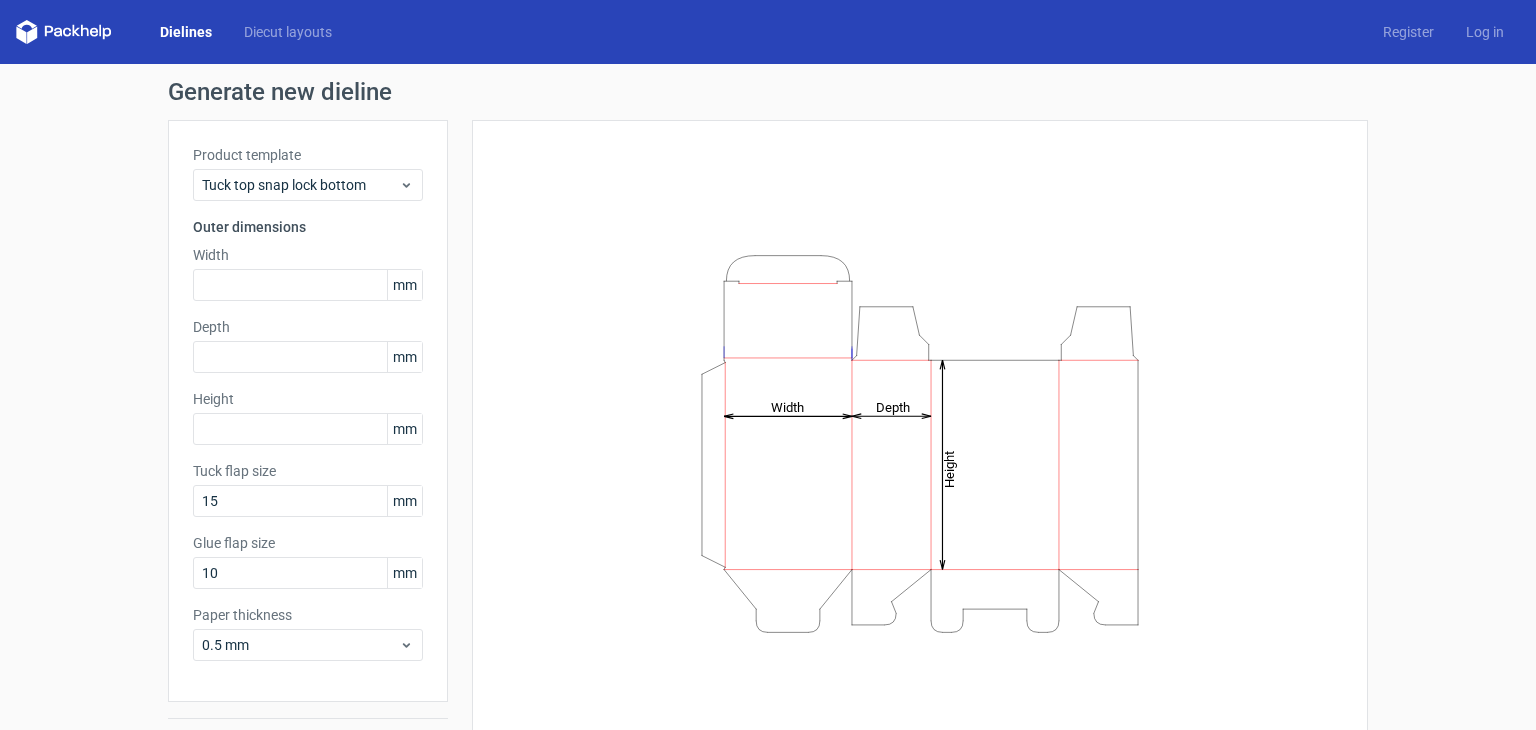 click on "mm" at bounding box center [404, 285] 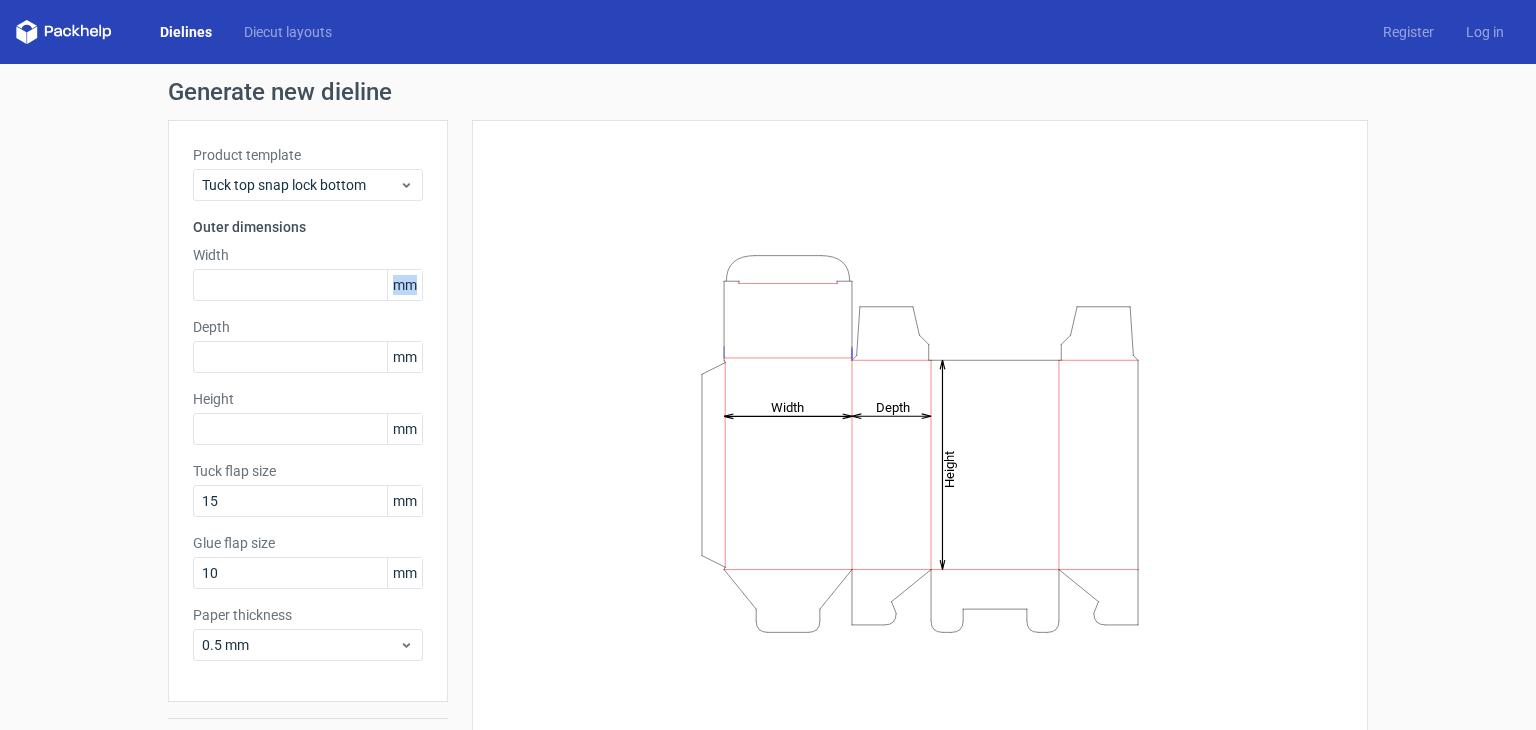 click on "mm" at bounding box center [404, 285] 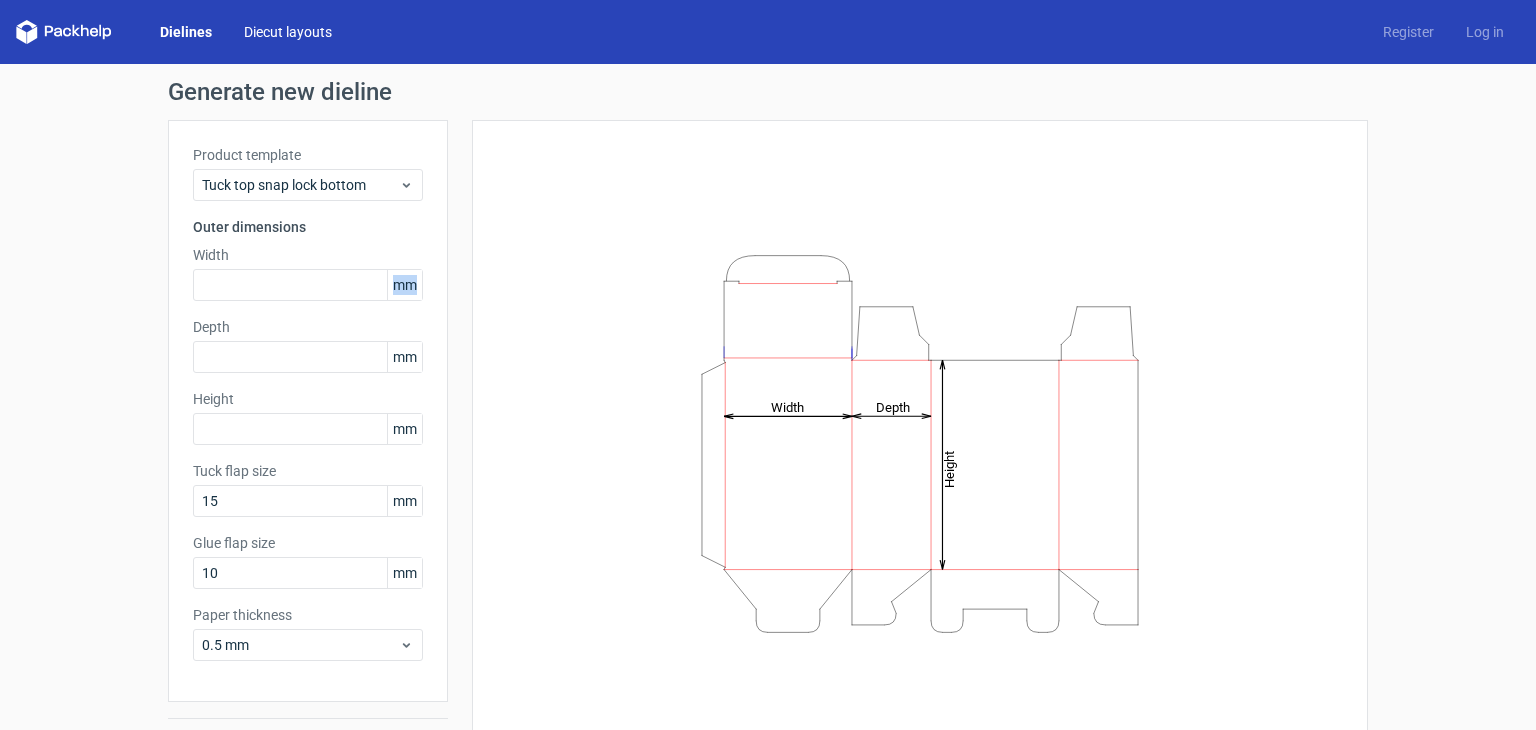 click on "Diecut layouts" at bounding box center [288, 32] 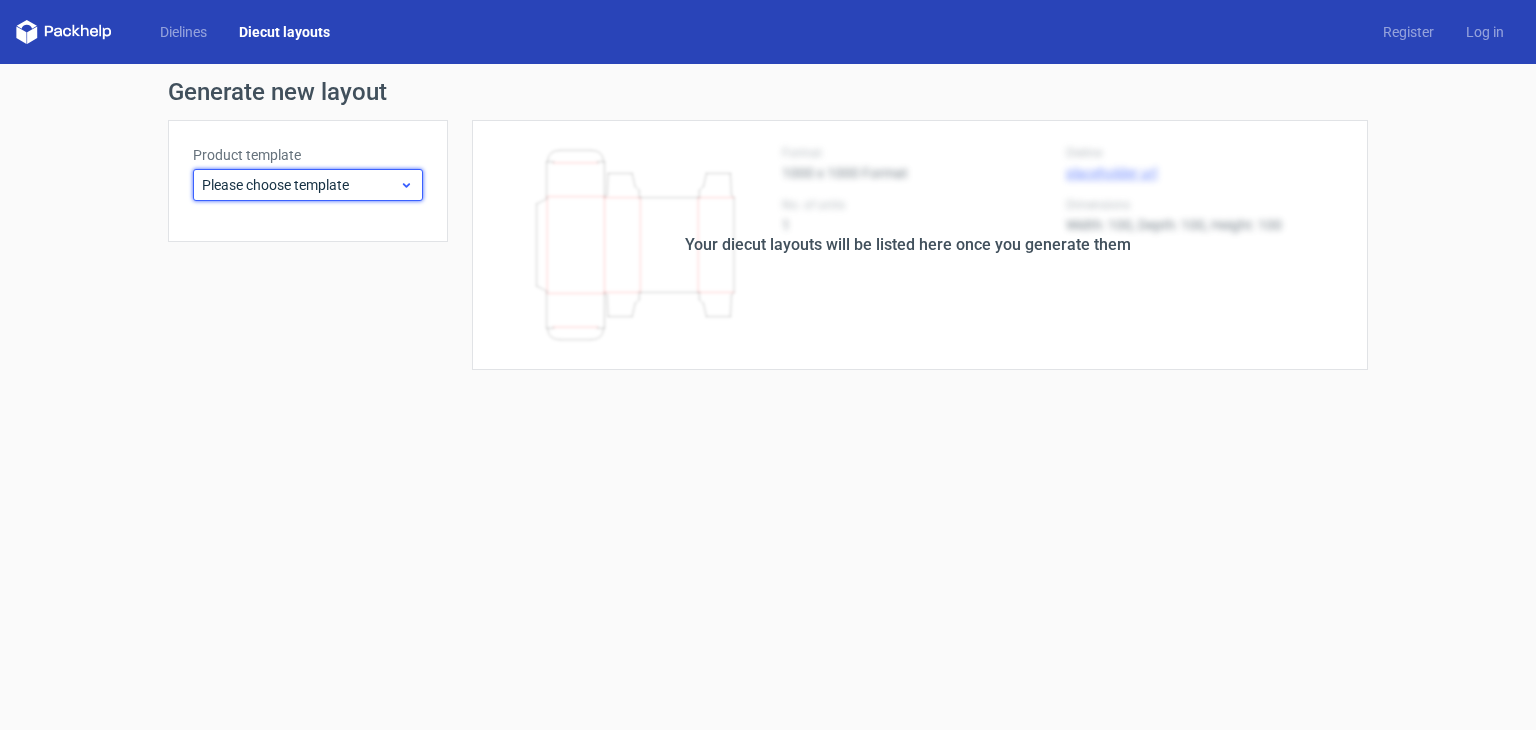 click on "Please choose template" at bounding box center [300, 185] 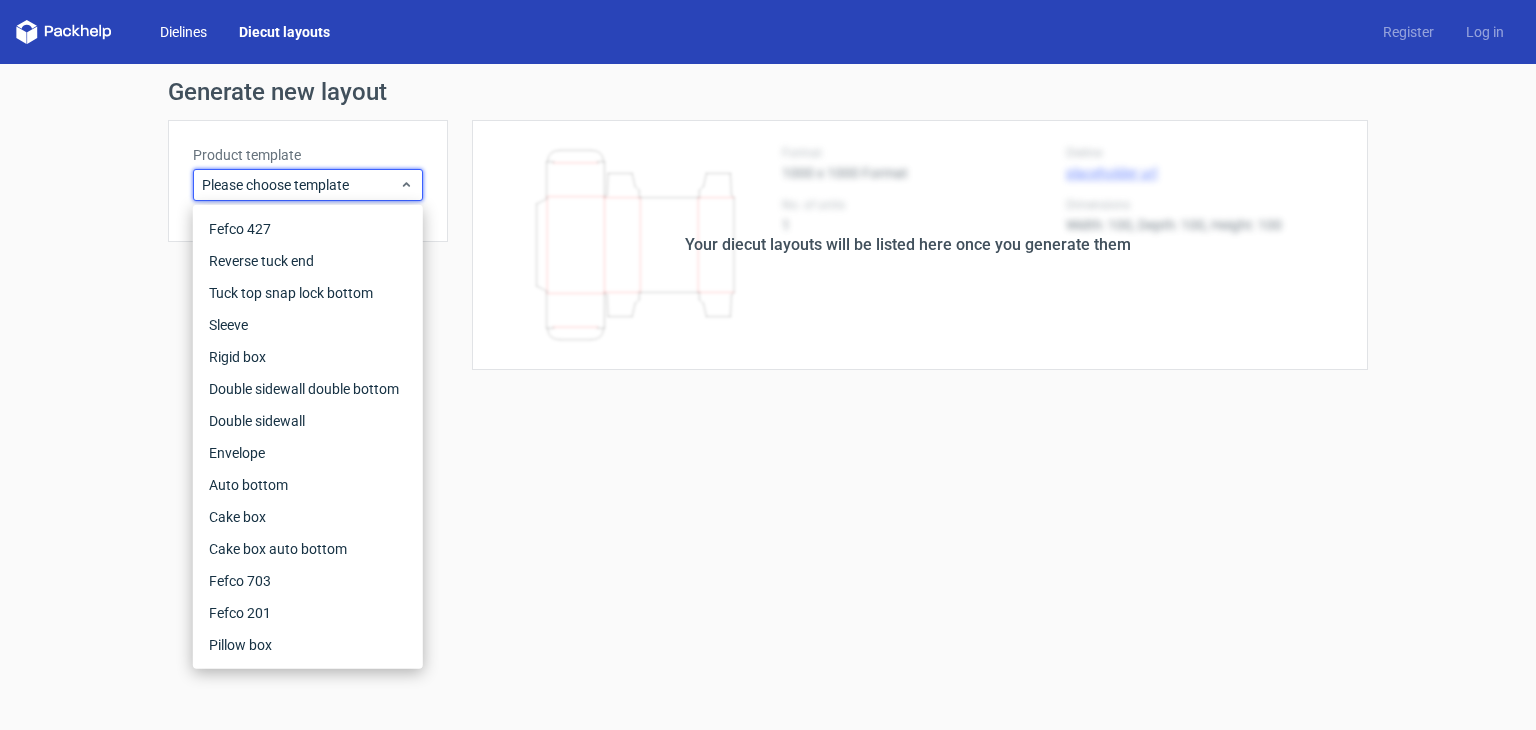 click on "Dielines" at bounding box center [183, 32] 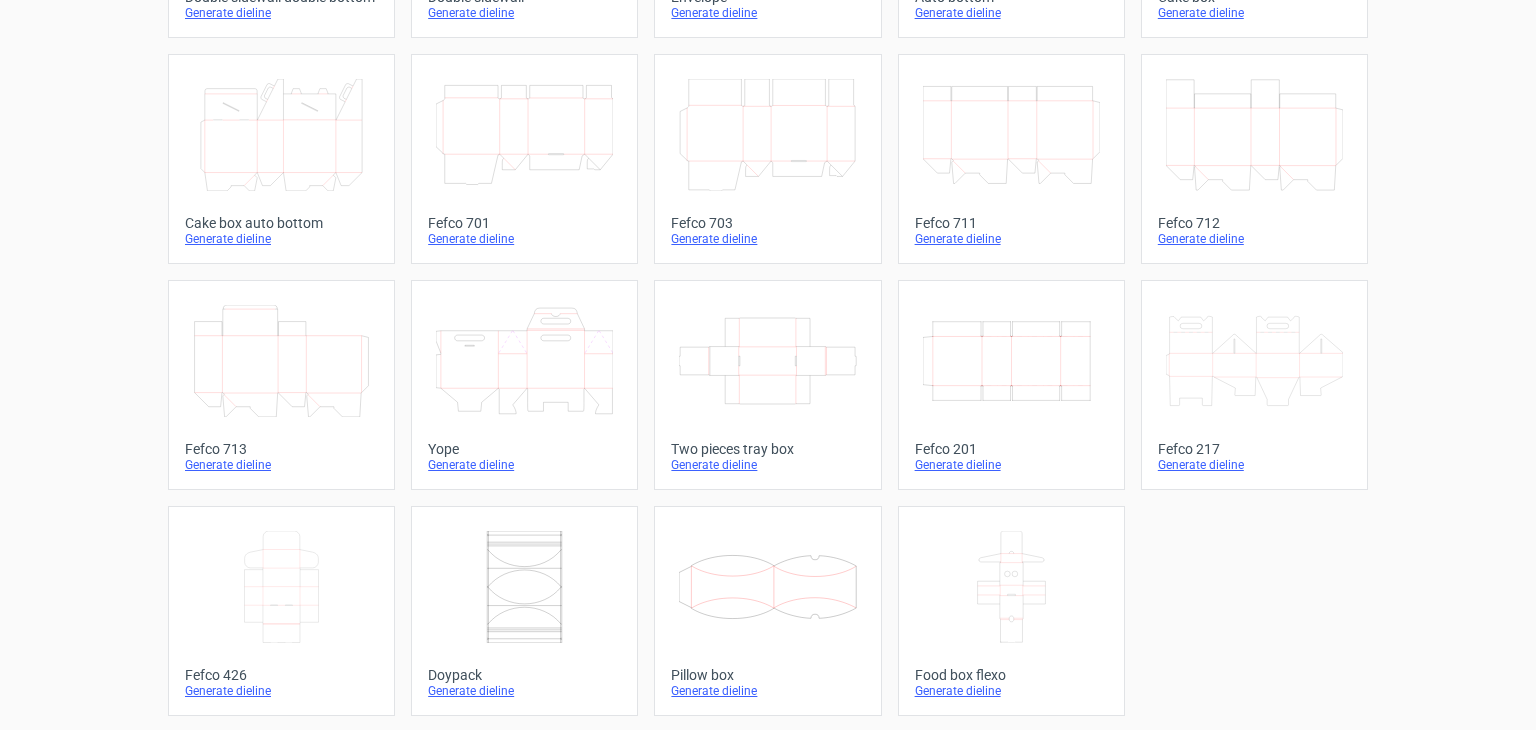 scroll, scrollTop: 0, scrollLeft: 0, axis: both 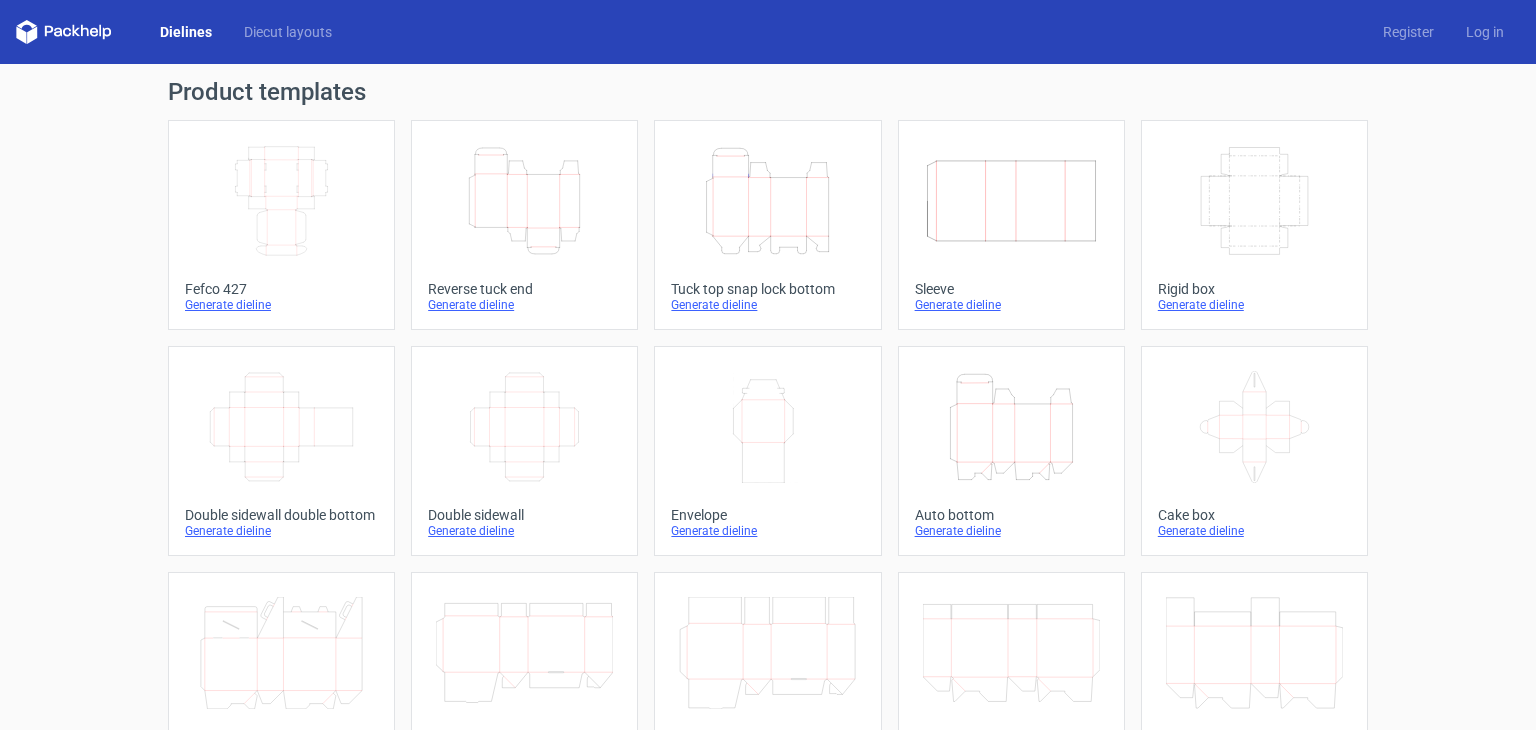 click on "Height   Depth   Width" 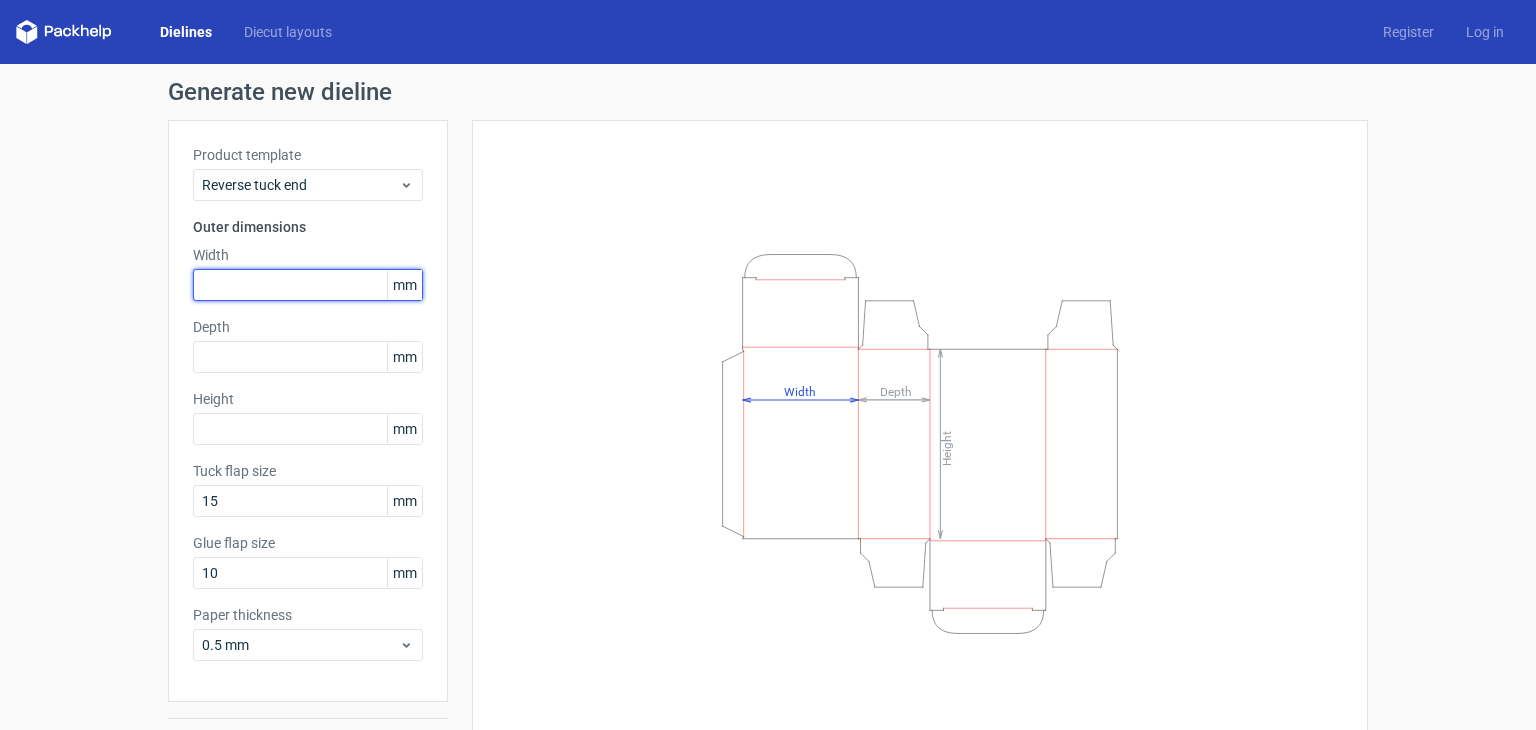 click at bounding box center [308, 285] 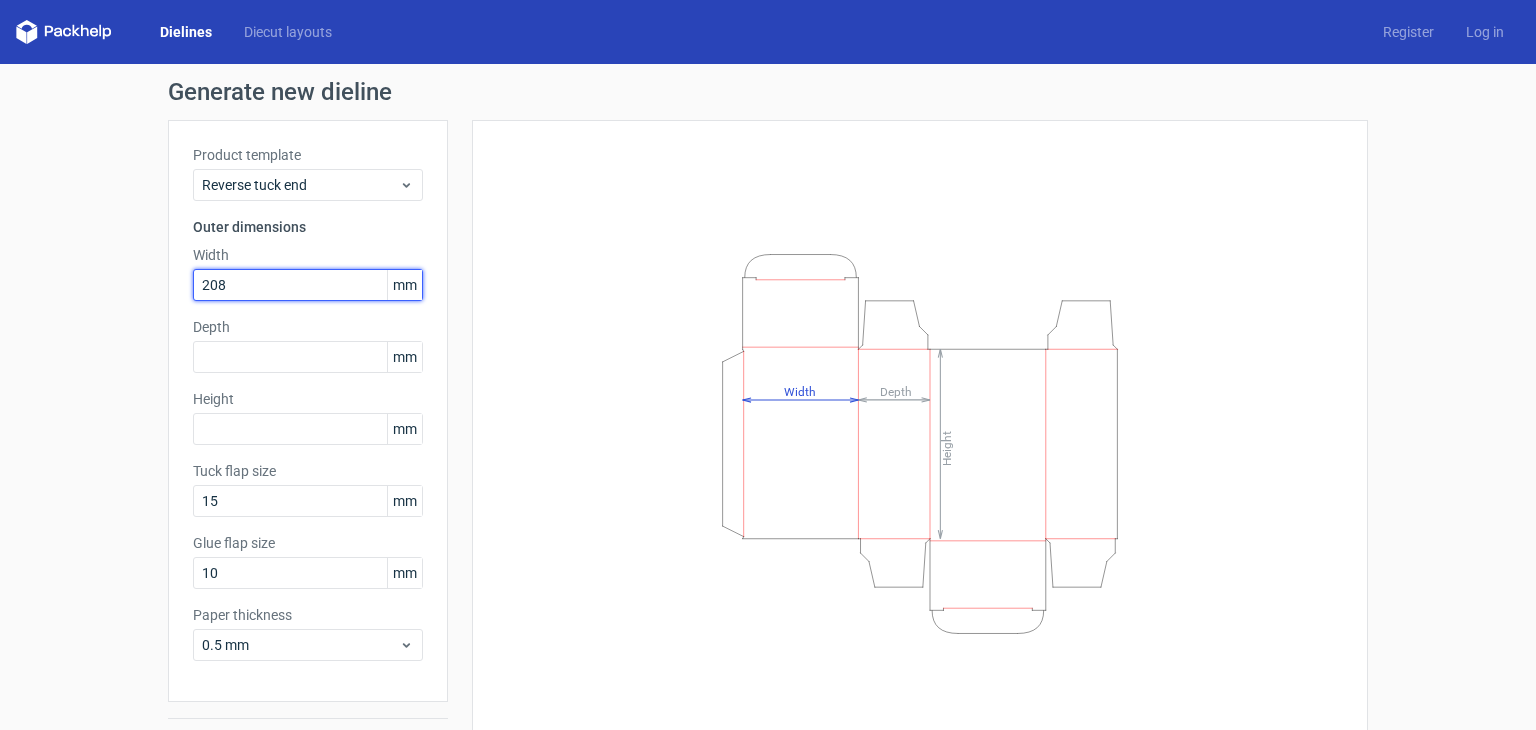 type on "208" 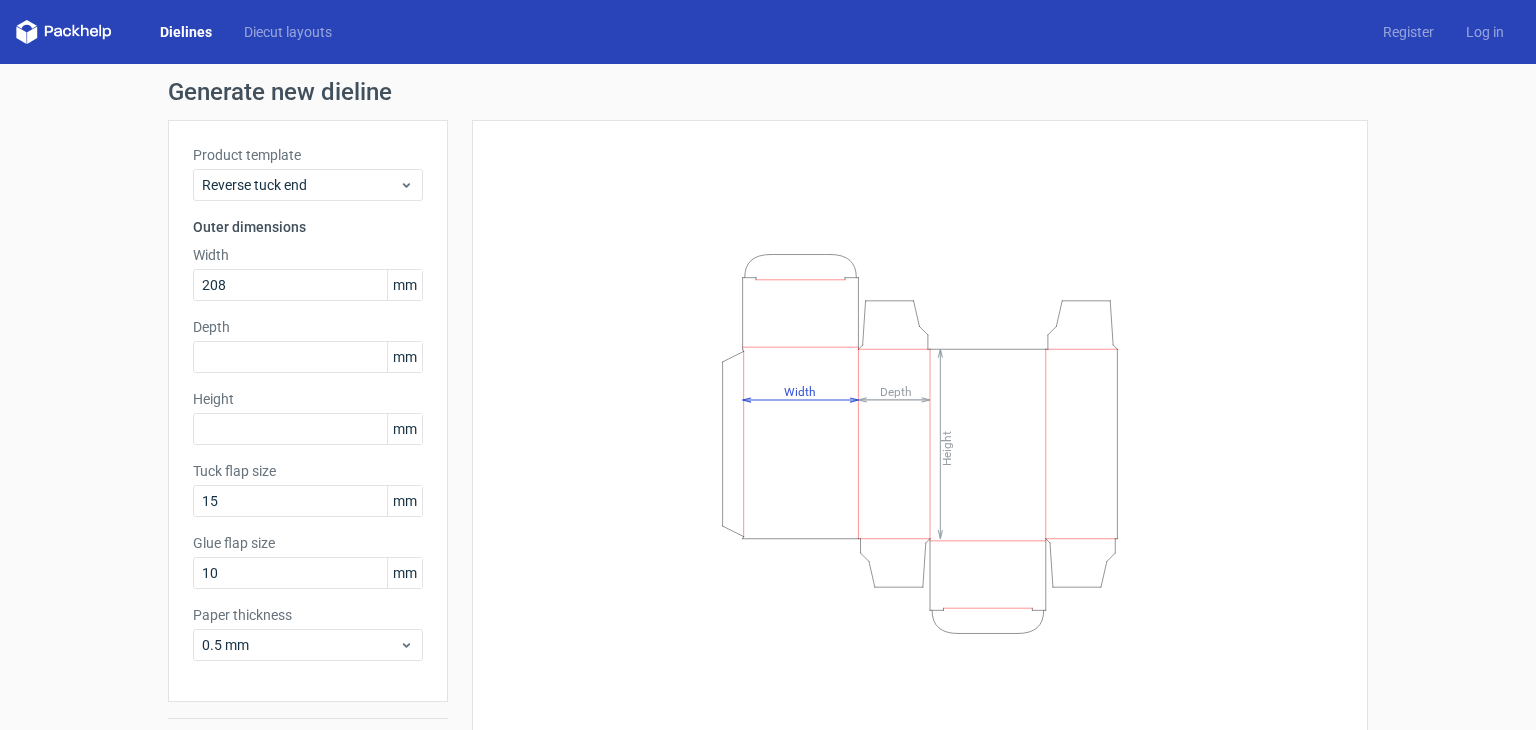 click on "mm" at bounding box center [404, 285] 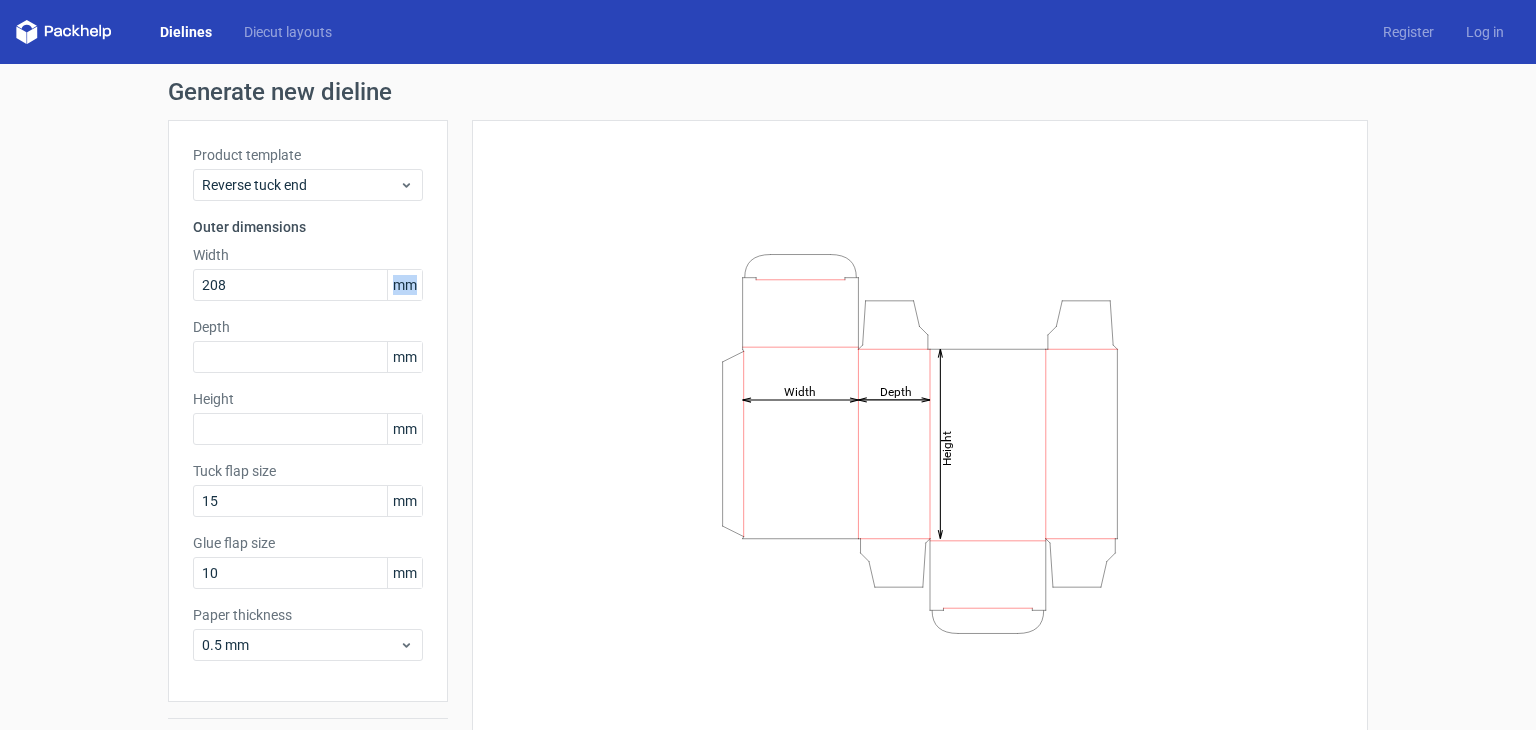 click on "mm" at bounding box center (404, 285) 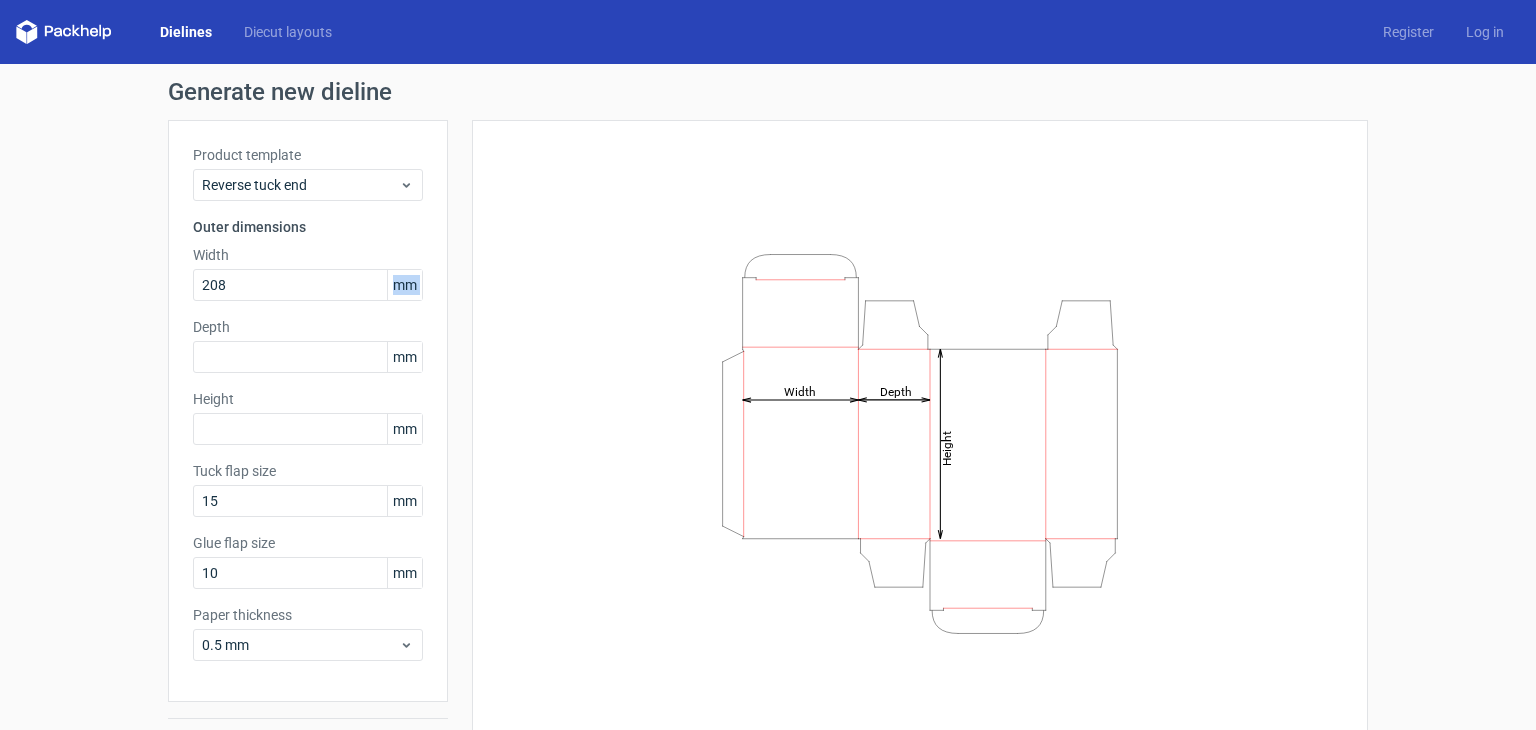 click on "mm" at bounding box center [404, 285] 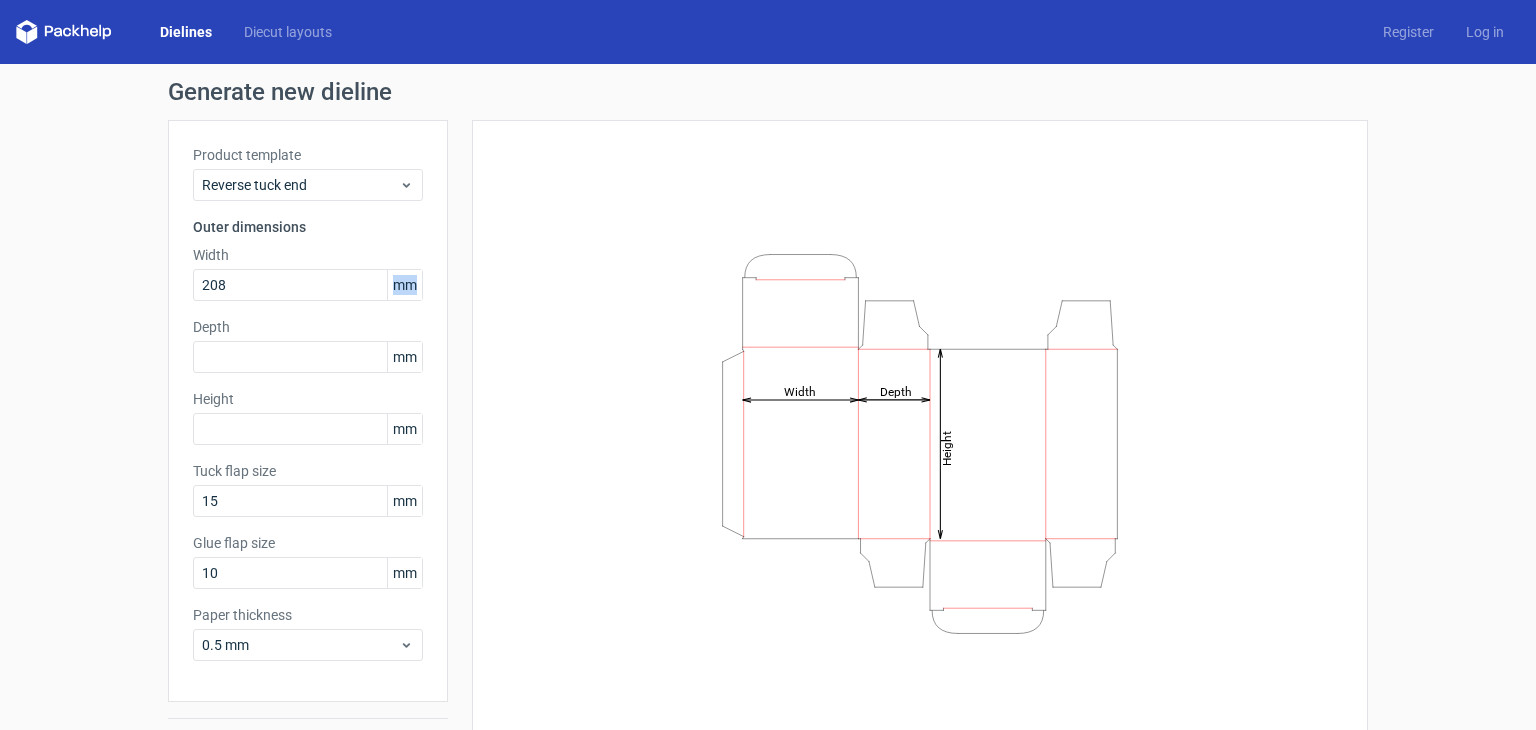 click on "mm" at bounding box center (404, 285) 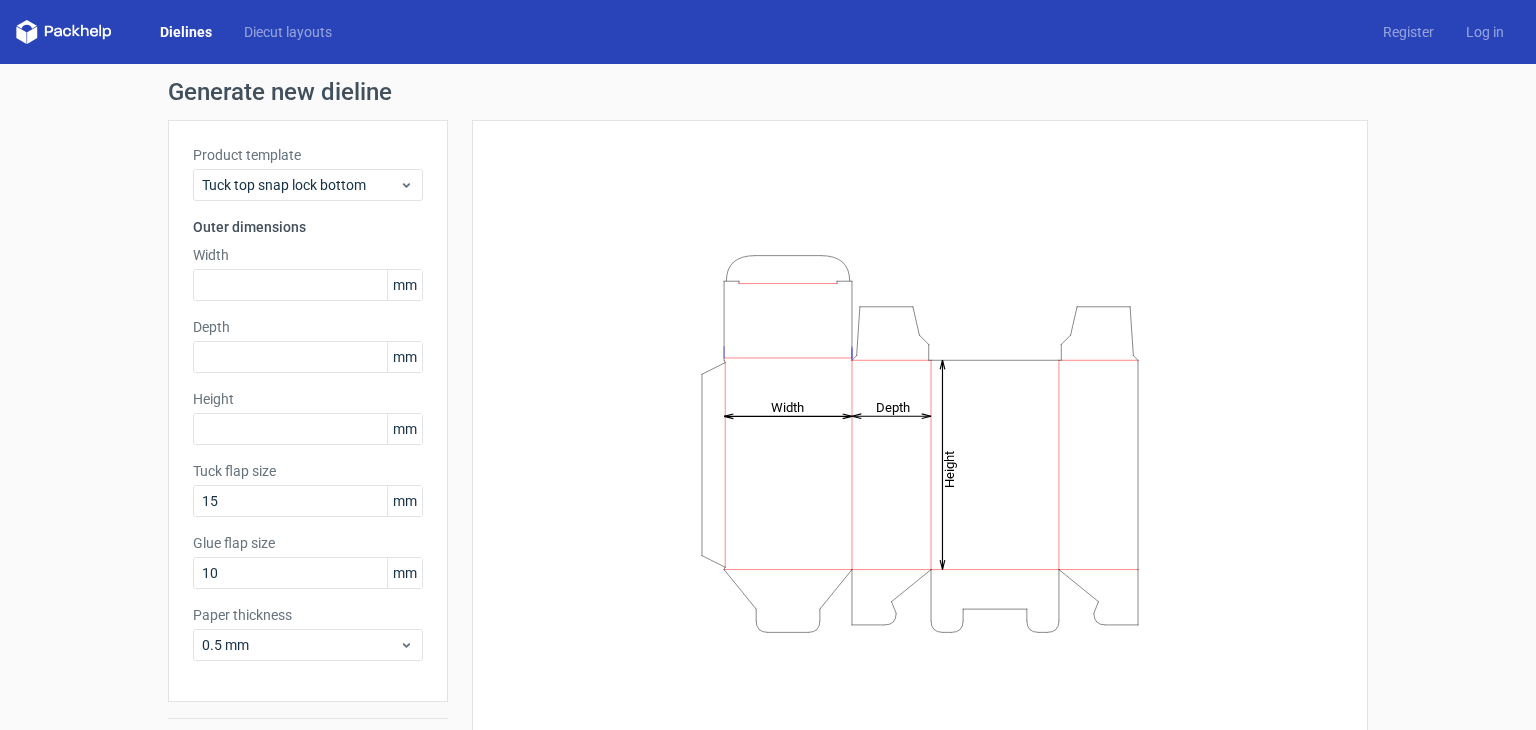 scroll, scrollTop: 0, scrollLeft: 0, axis: both 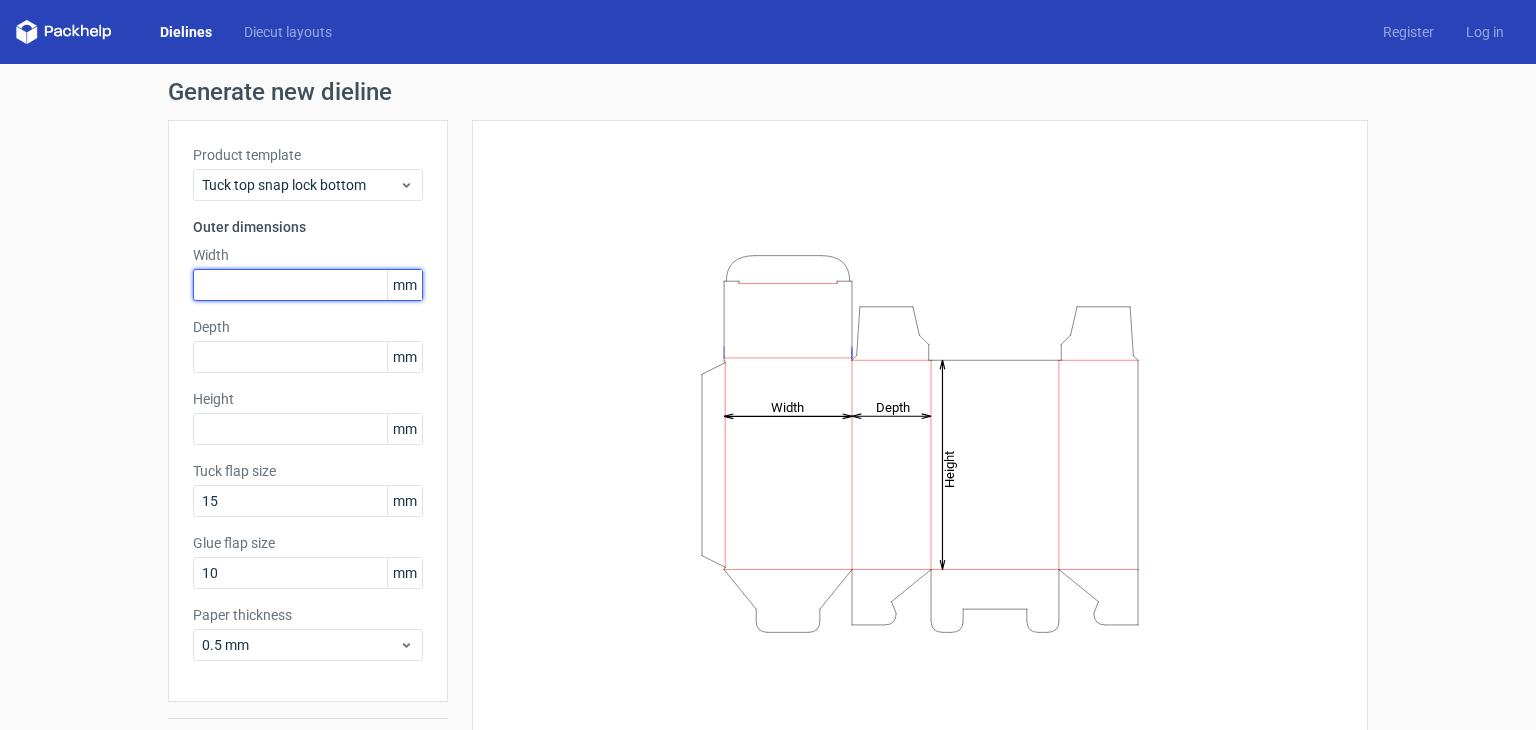 click at bounding box center [308, 285] 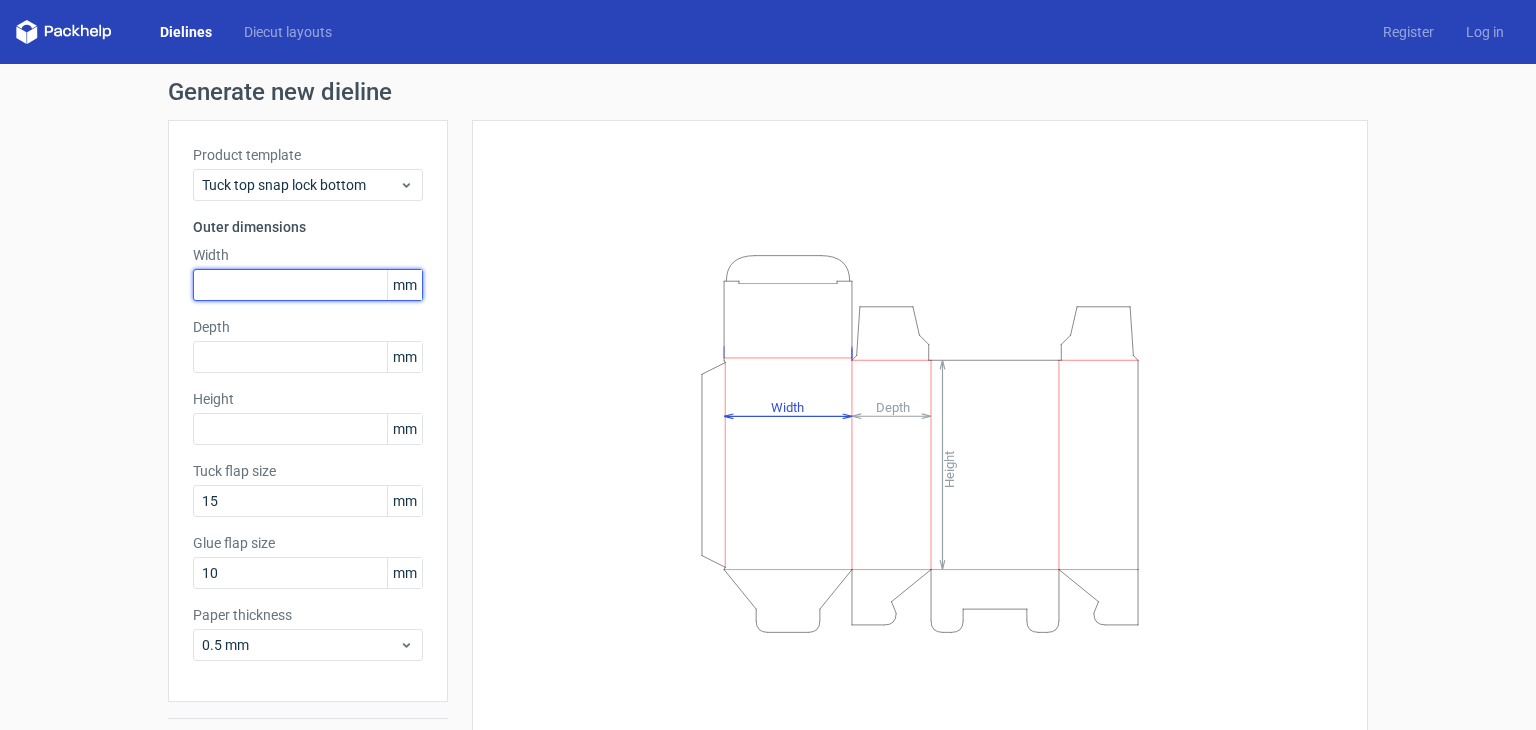 paste on "208" 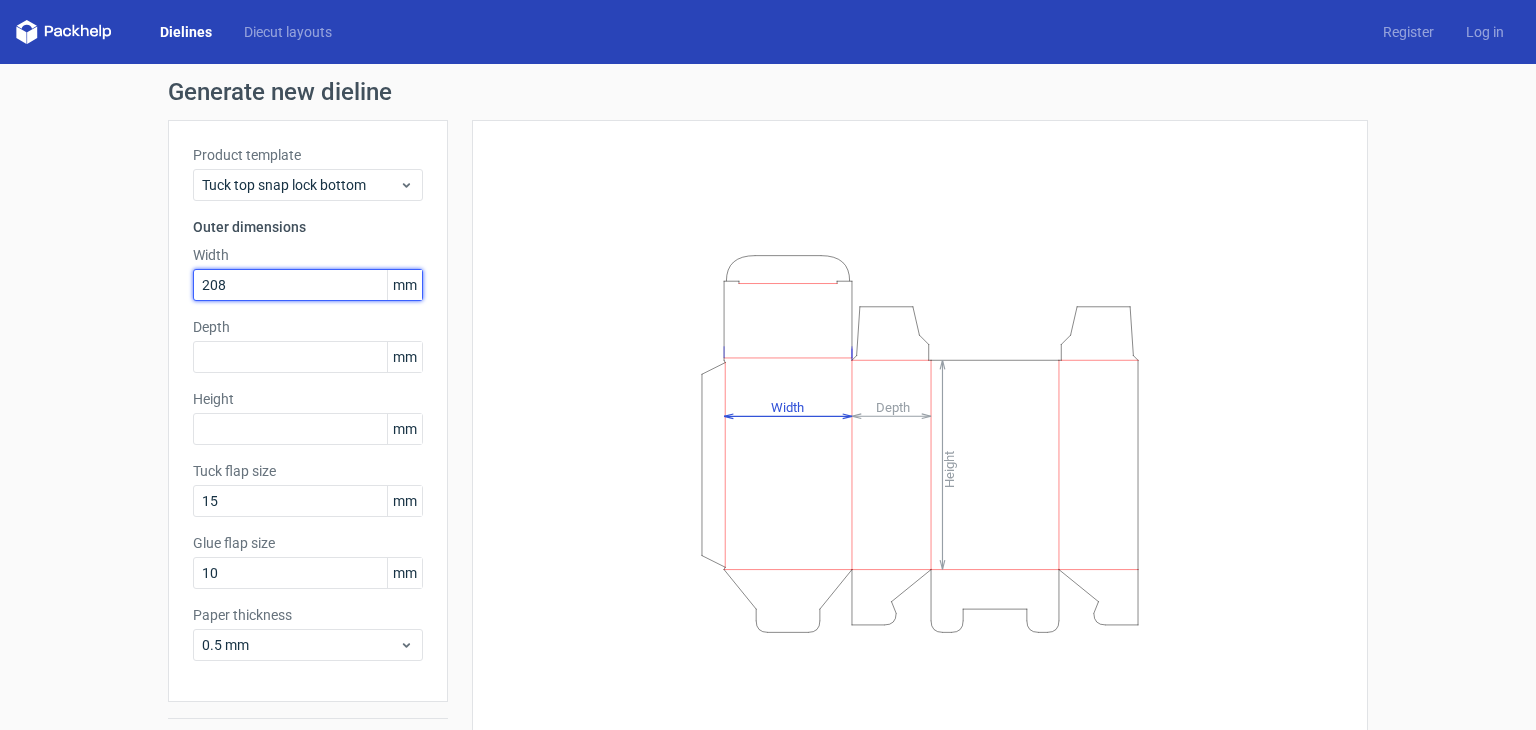 type on "208" 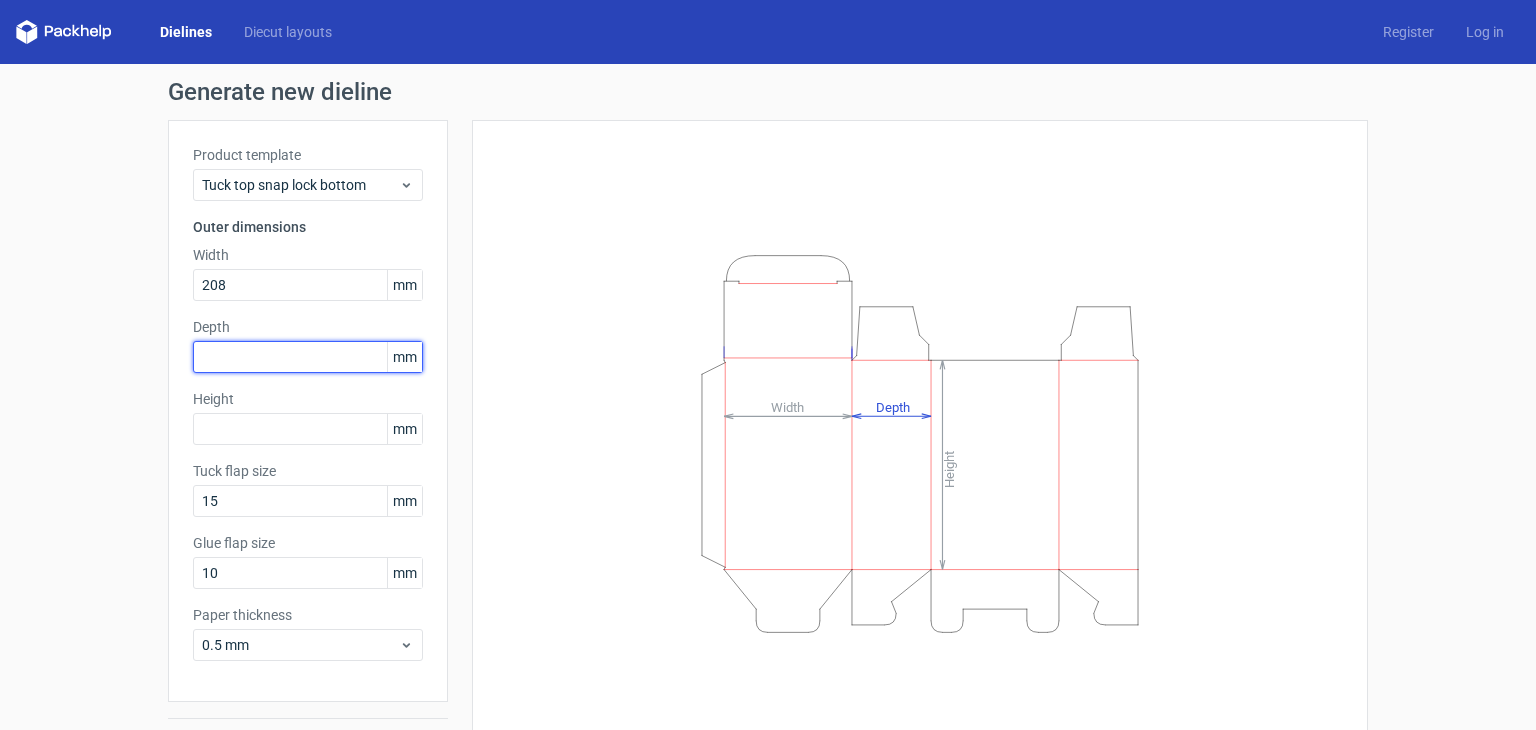 click at bounding box center [308, 357] 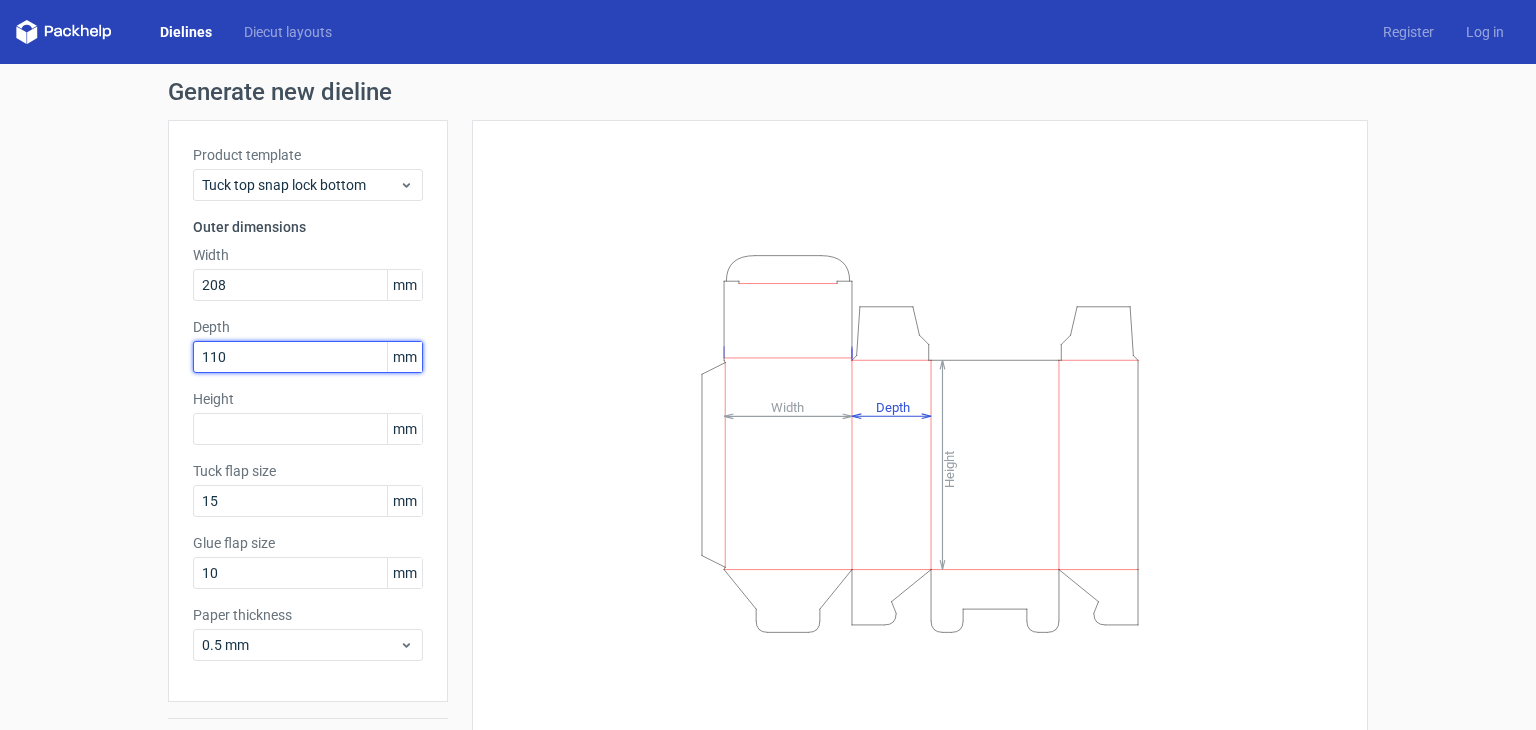 type on "110" 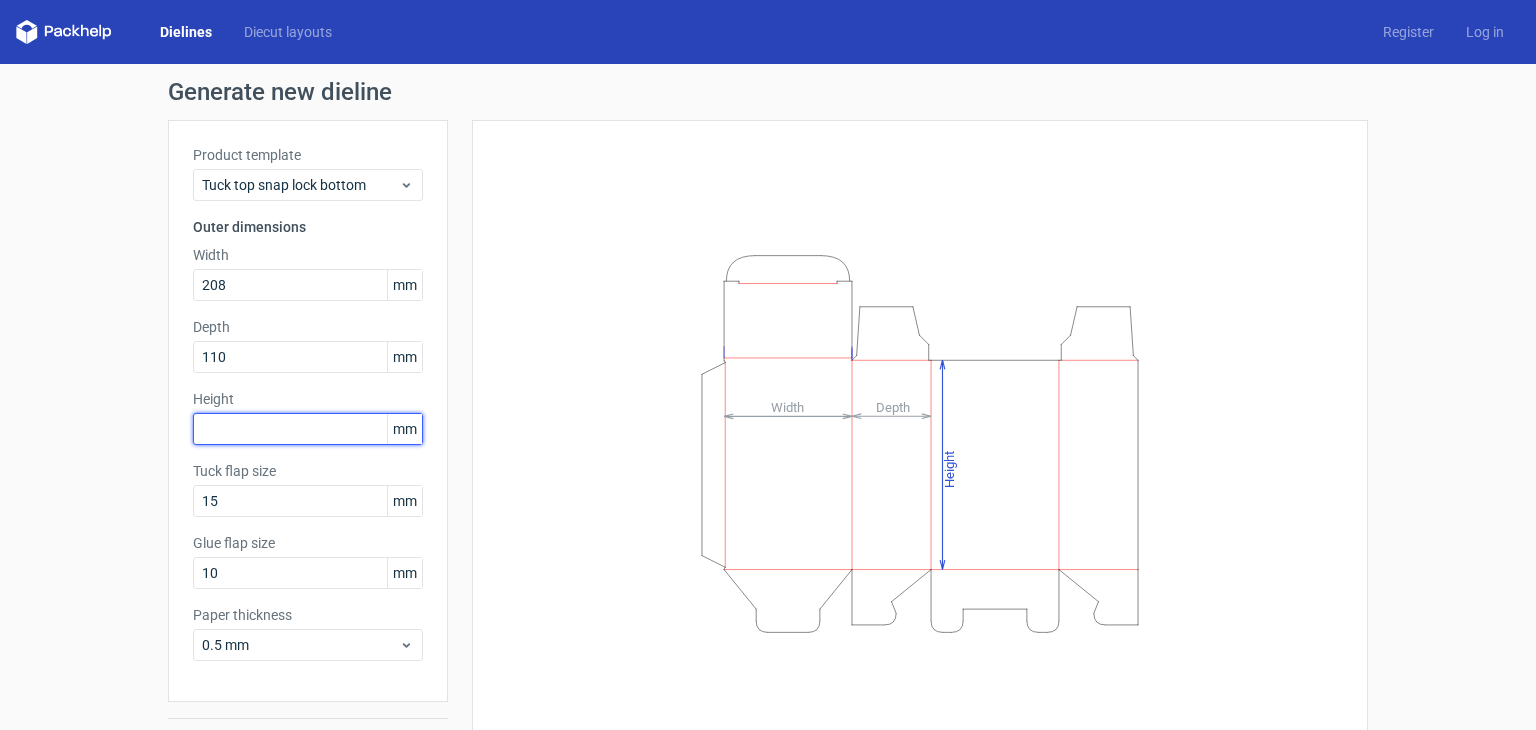 click at bounding box center (308, 429) 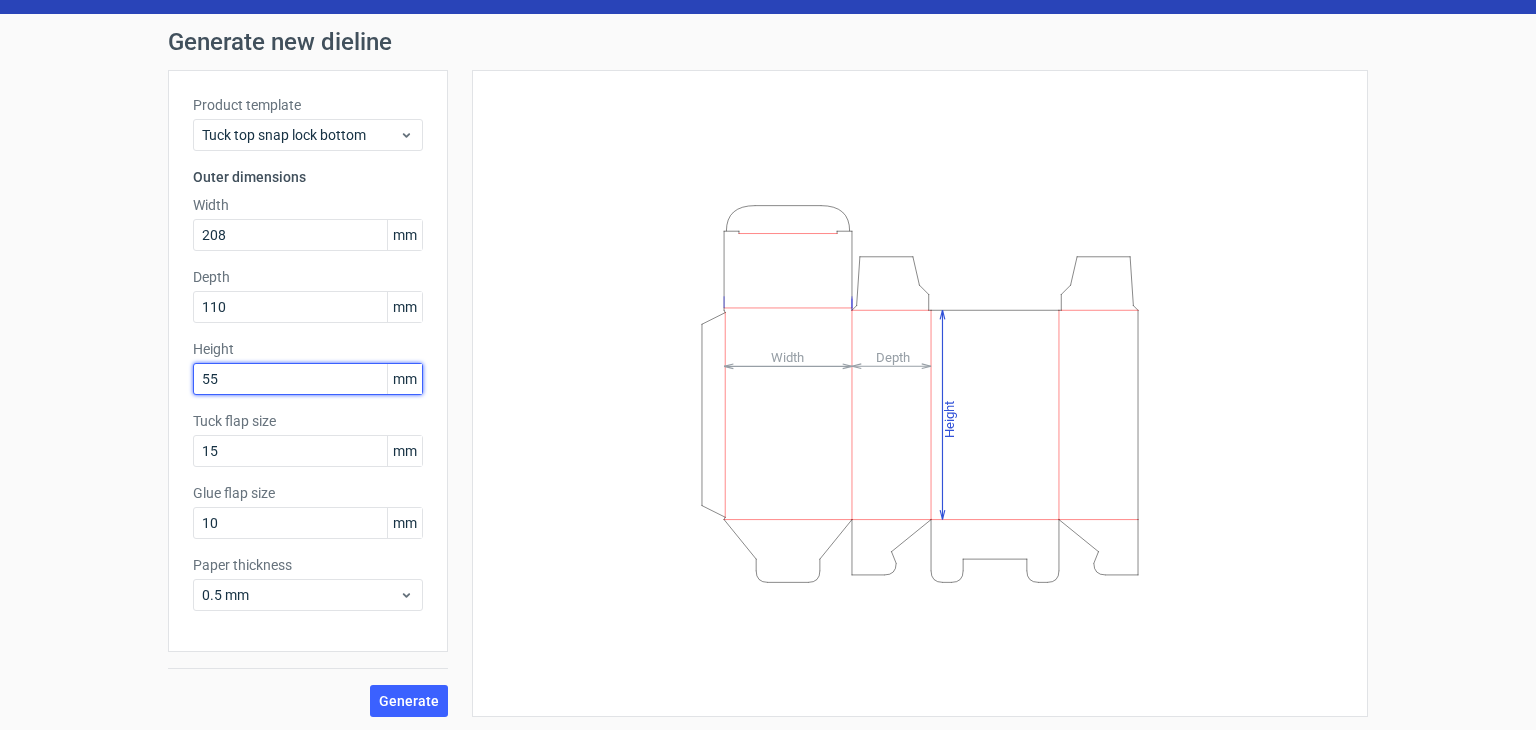 scroll, scrollTop: 52, scrollLeft: 0, axis: vertical 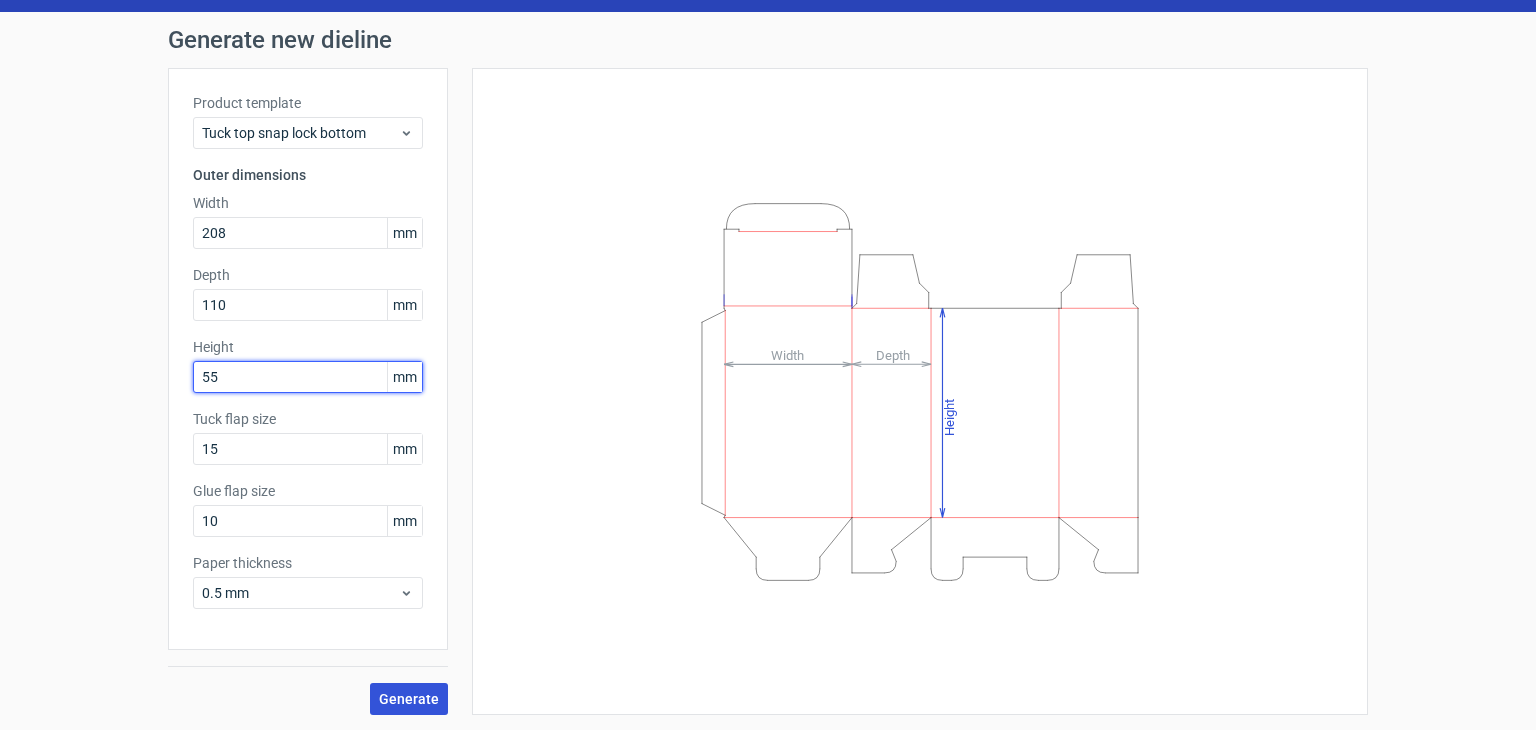 type on "55" 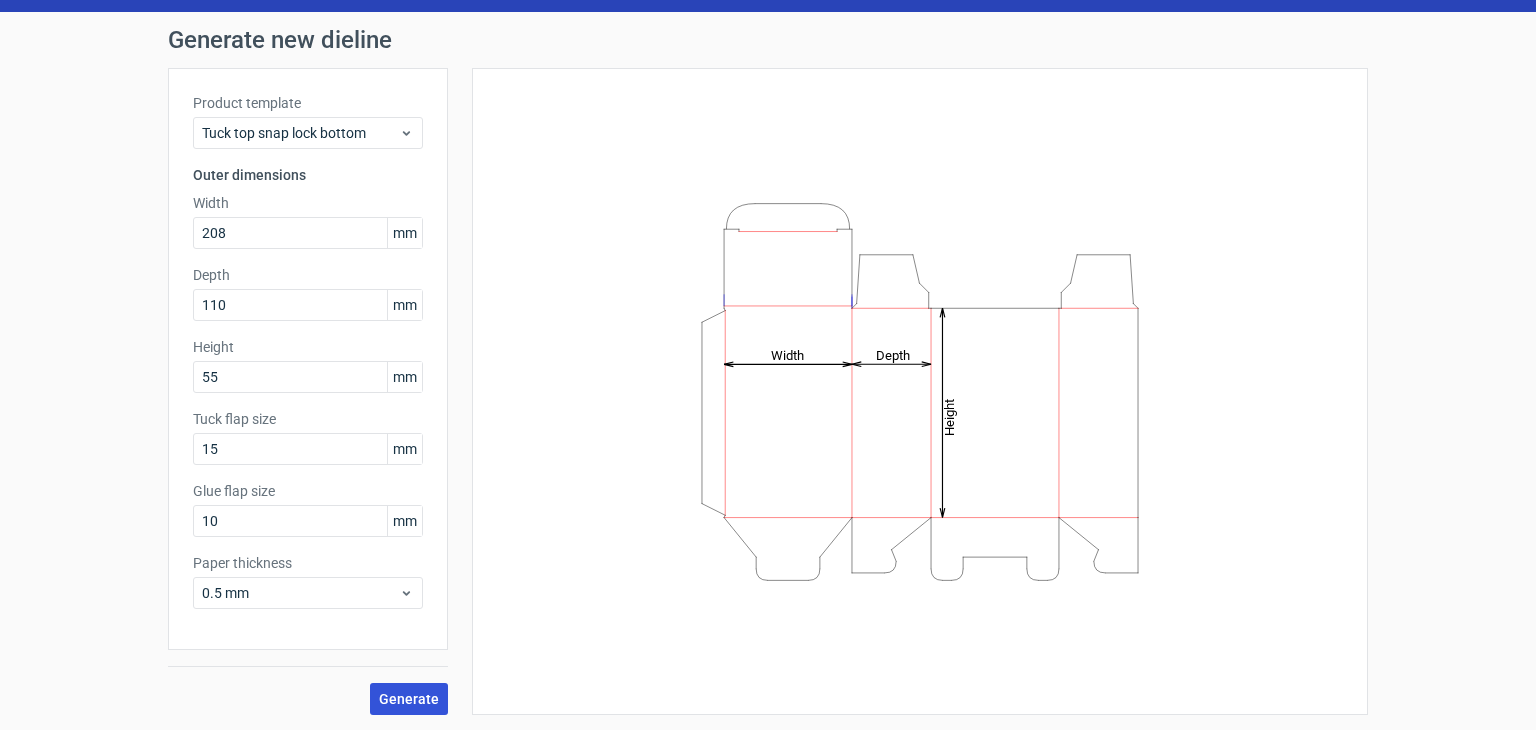 click on "Generate" at bounding box center (409, 699) 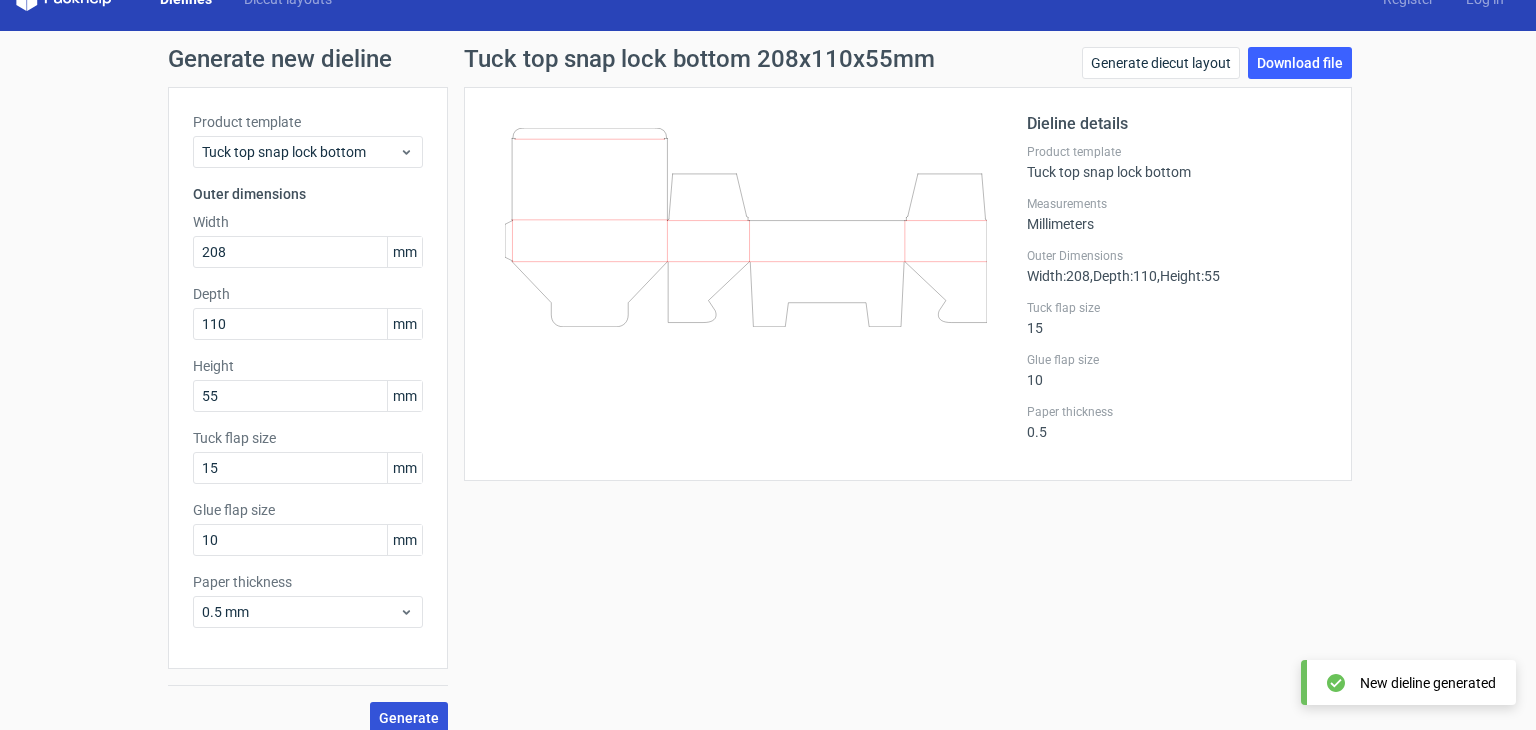 scroll, scrollTop: 0, scrollLeft: 0, axis: both 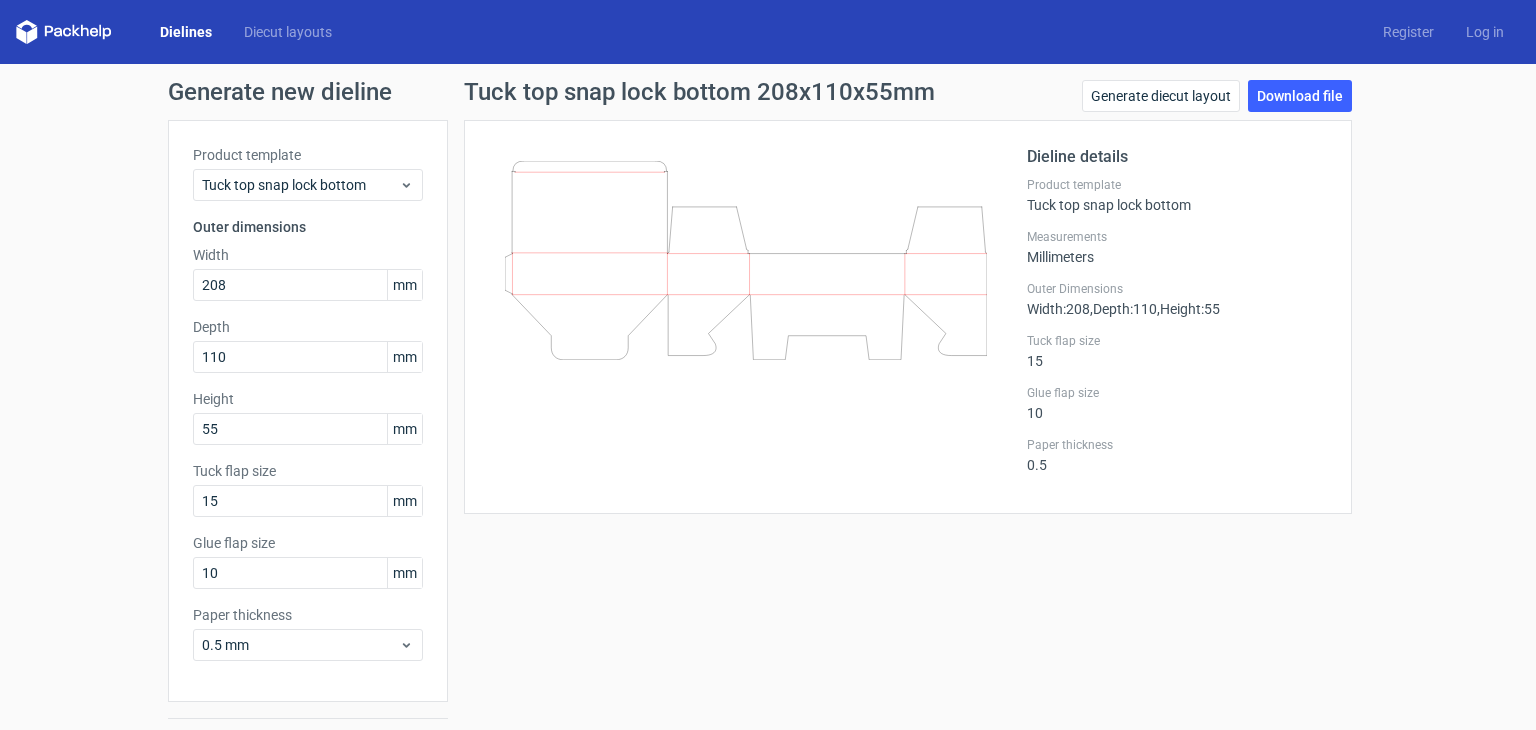 type 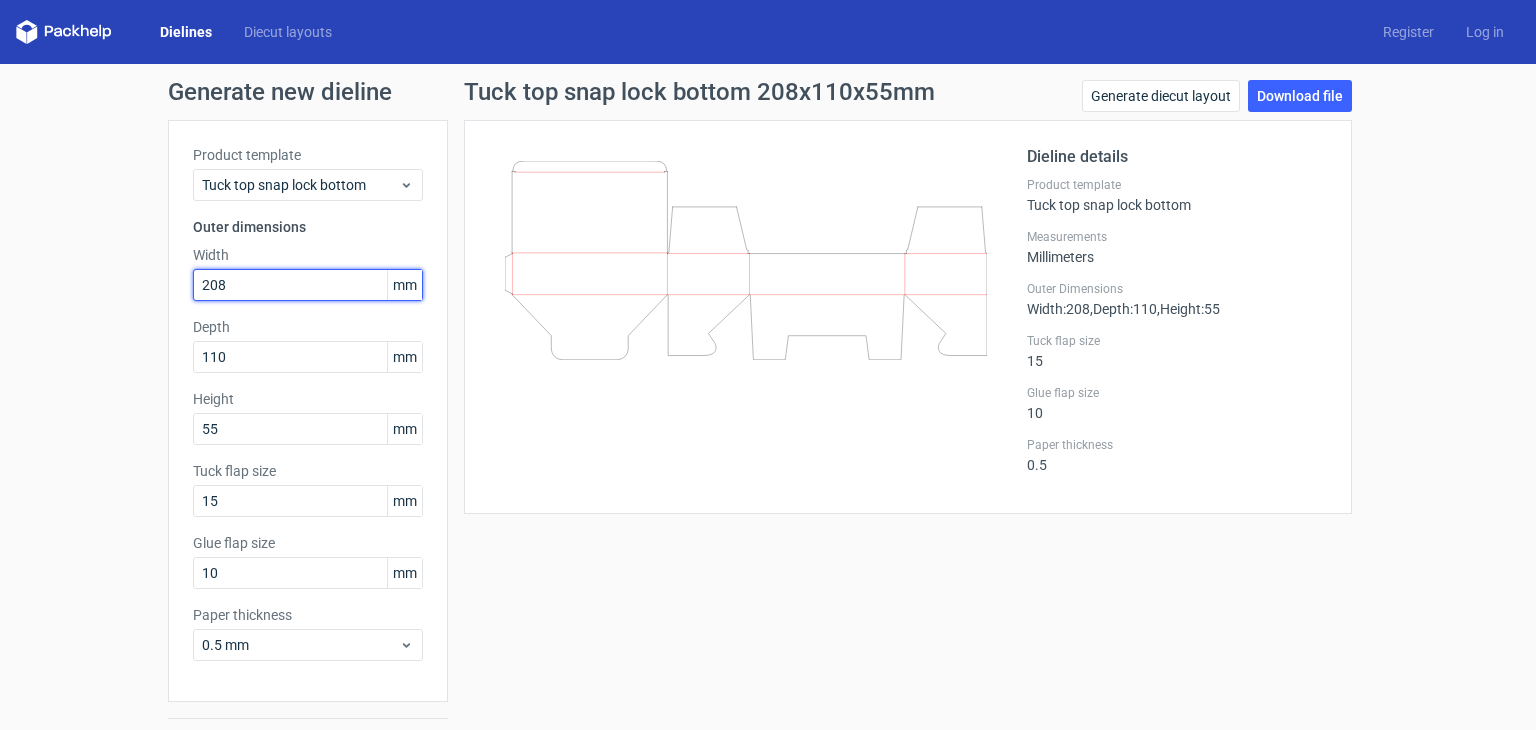 click on "208" at bounding box center (308, 285) 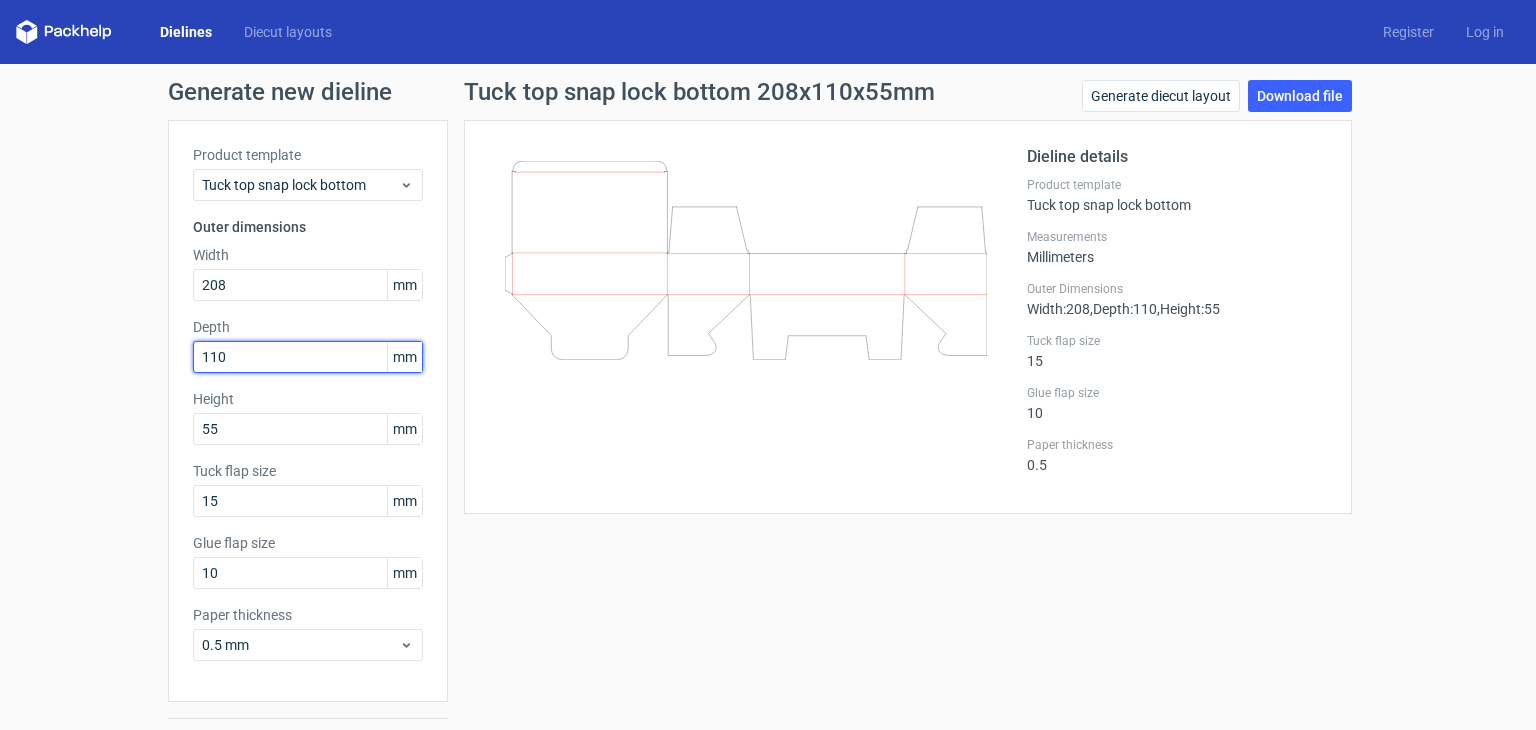 click on "110" at bounding box center (308, 357) 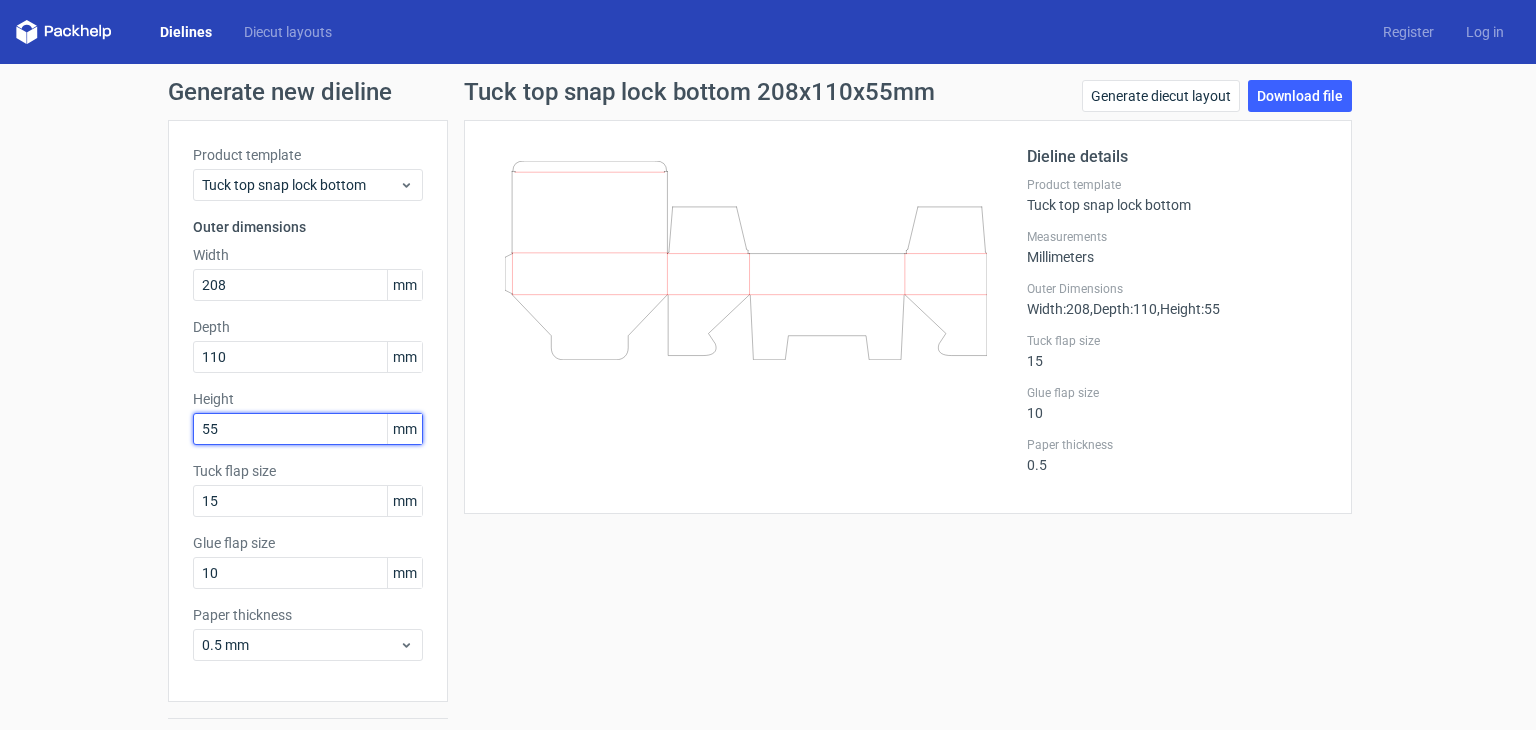 click on "55" at bounding box center (308, 429) 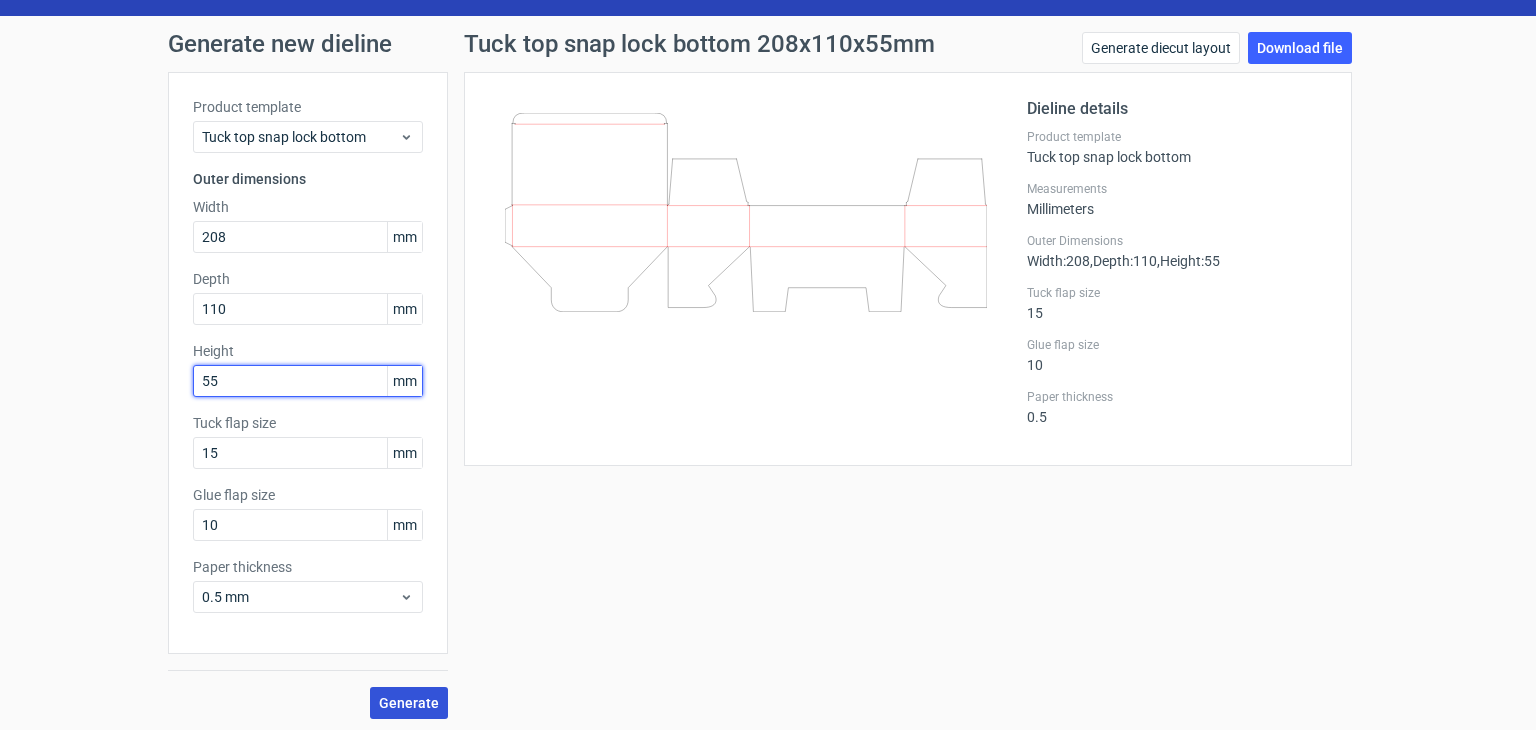 scroll, scrollTop: 52, scrollLeft: 0, axis: vertical 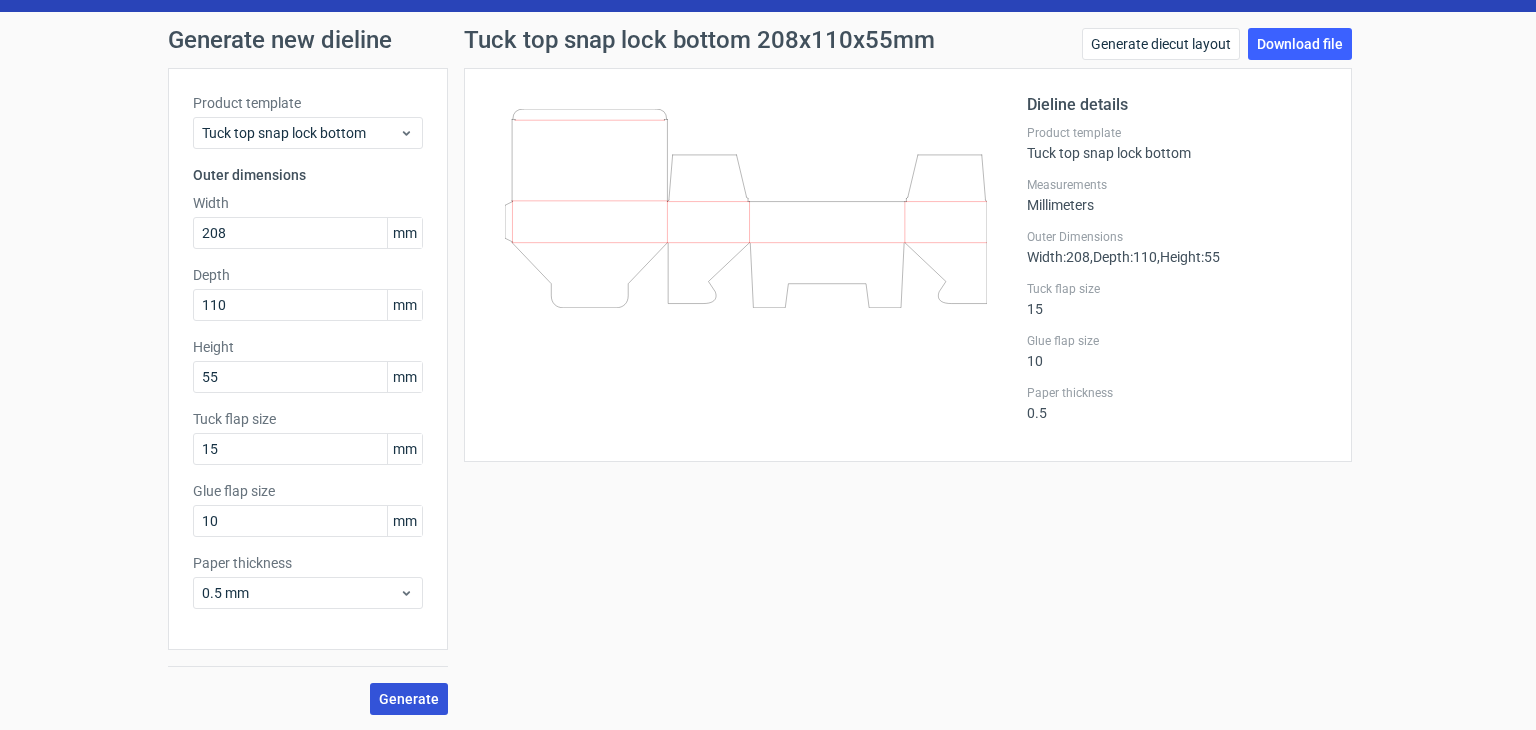 click on "Generate" at bounding box center (409, 699) 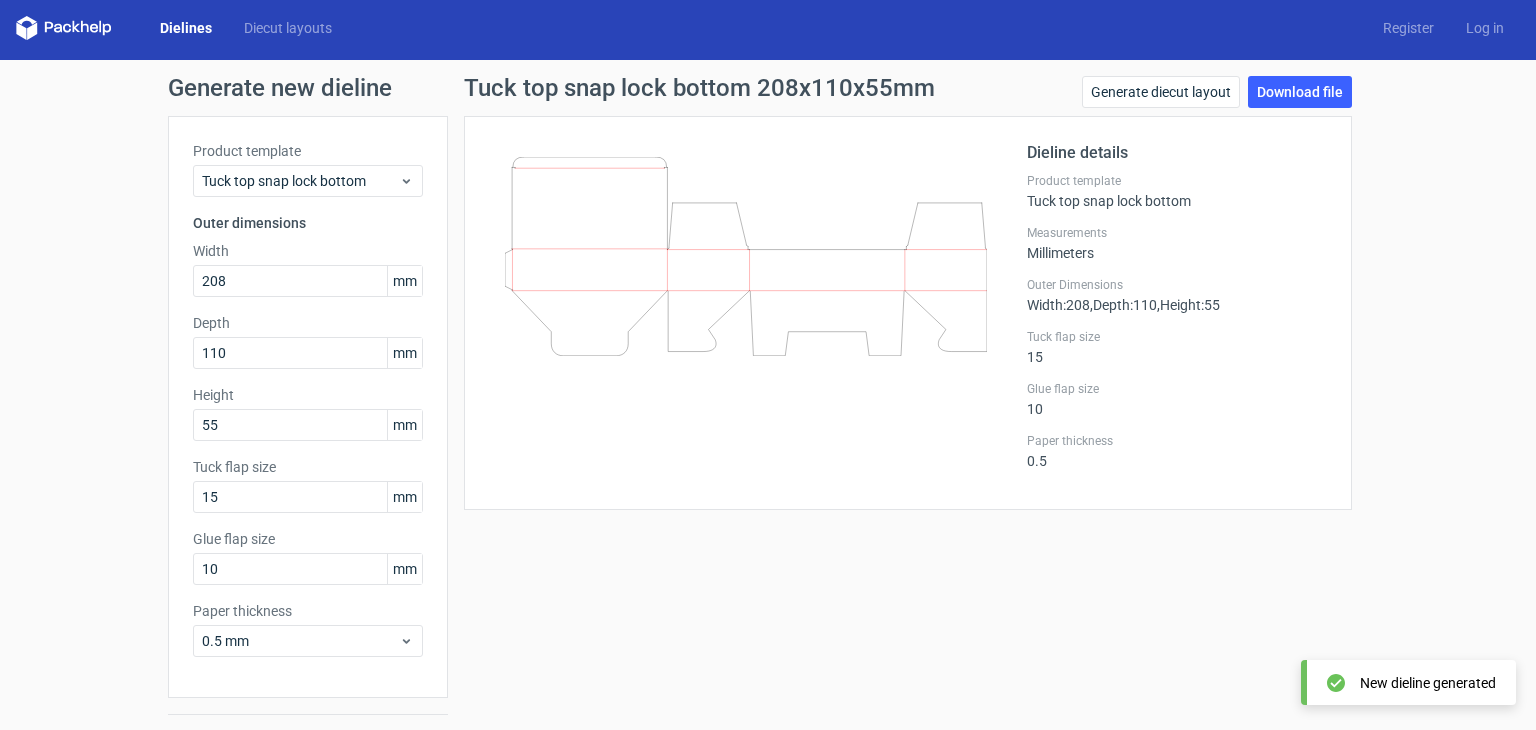 scroll, scrollTop: 0, scrollLeft: 0, axis: both 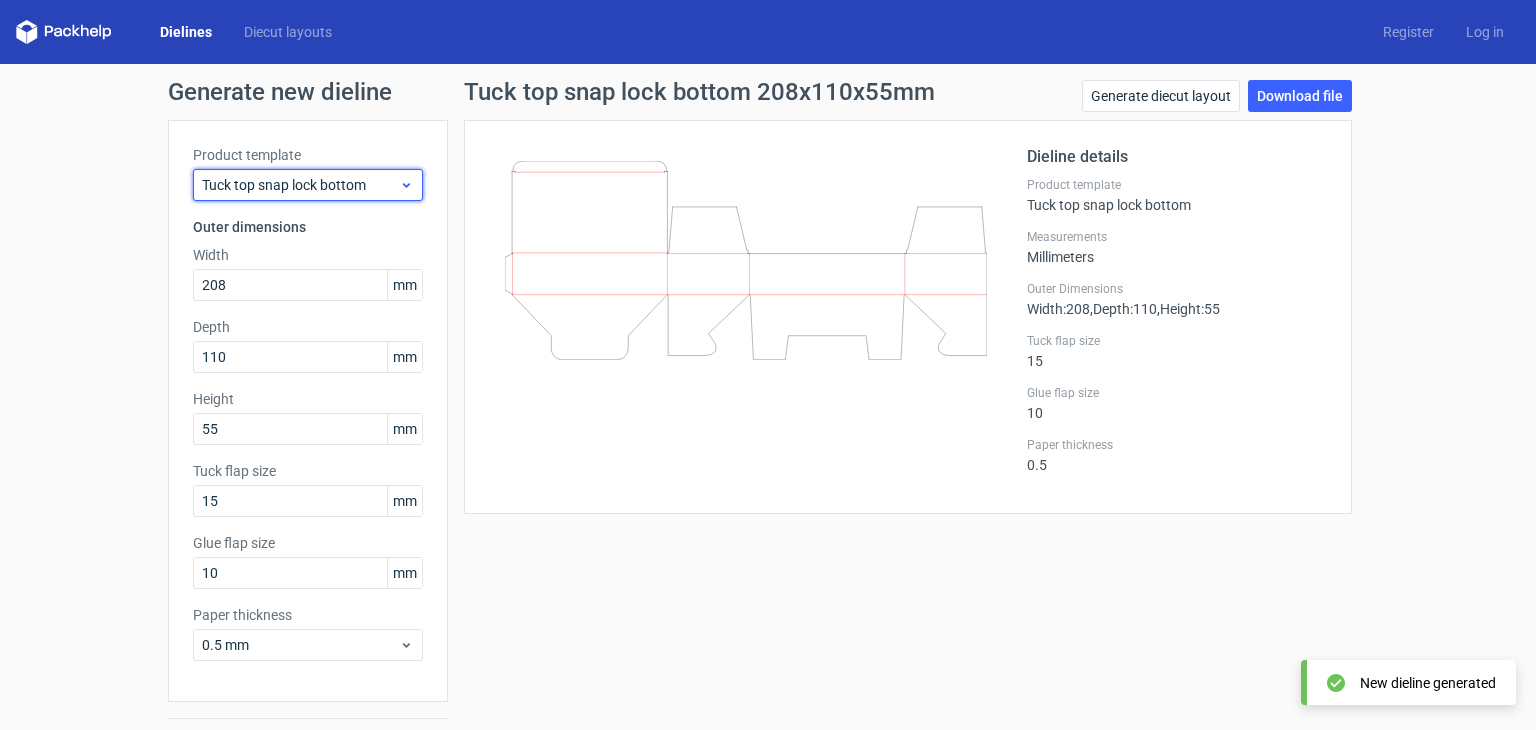 click on "Tuck top snap lock bottom" at bounding box center (308, 185) 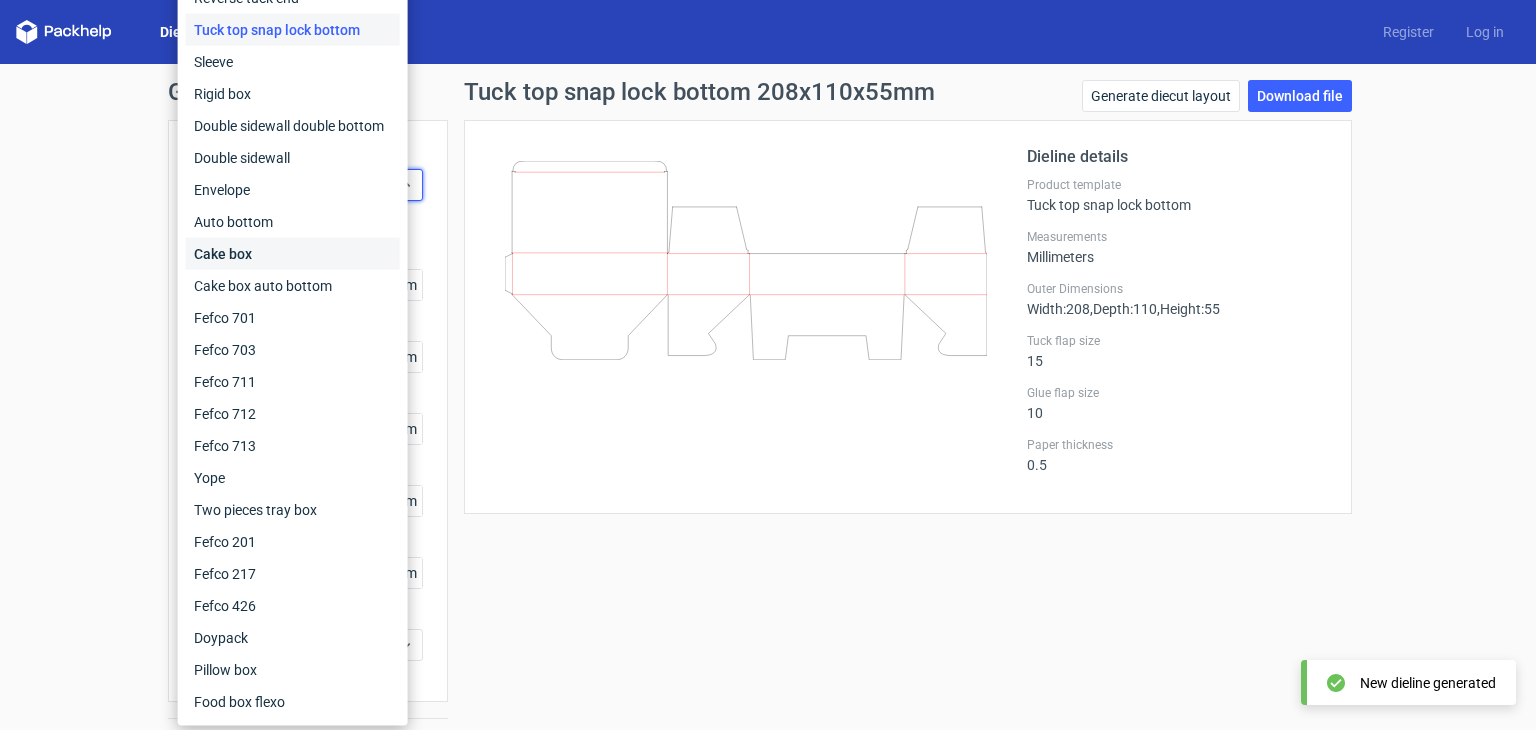 click on "Cake box" at bounding box center [293, 254] 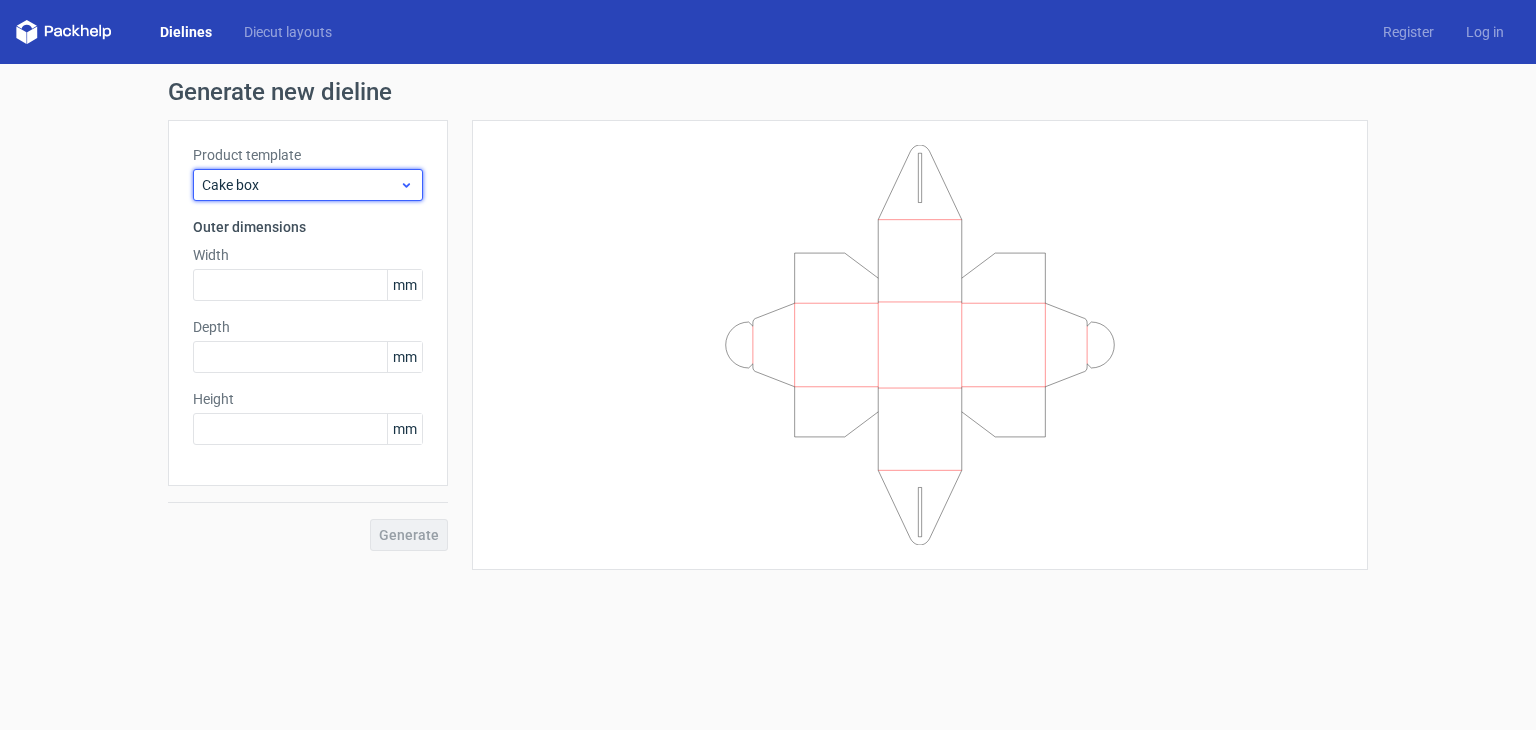 click on "Cake box" at bounding box center (300, 185) 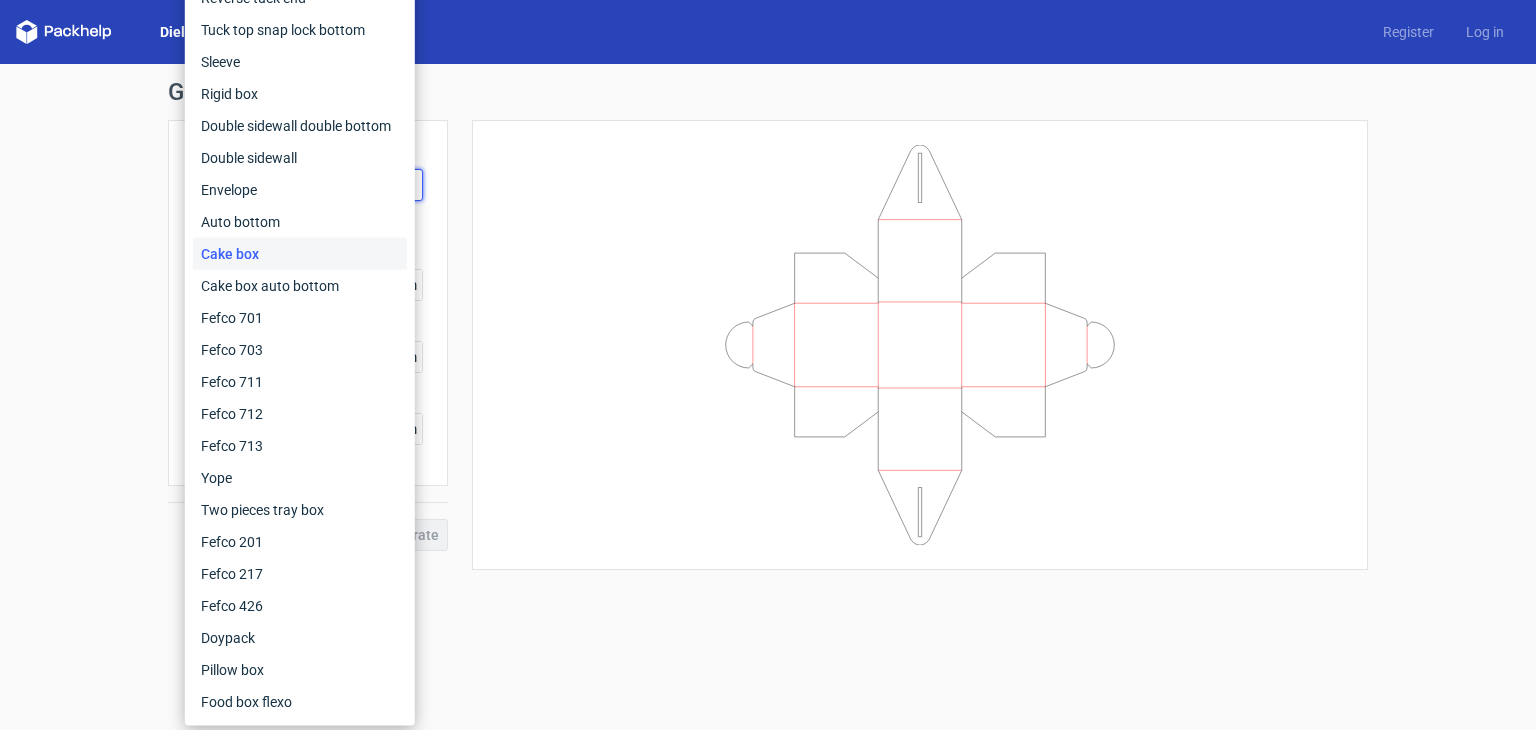 click on "Generate new dieline Product template Cake box Outer dimensions Width mm Depth mm Height mm Generate" at bounding box center [768, 325] 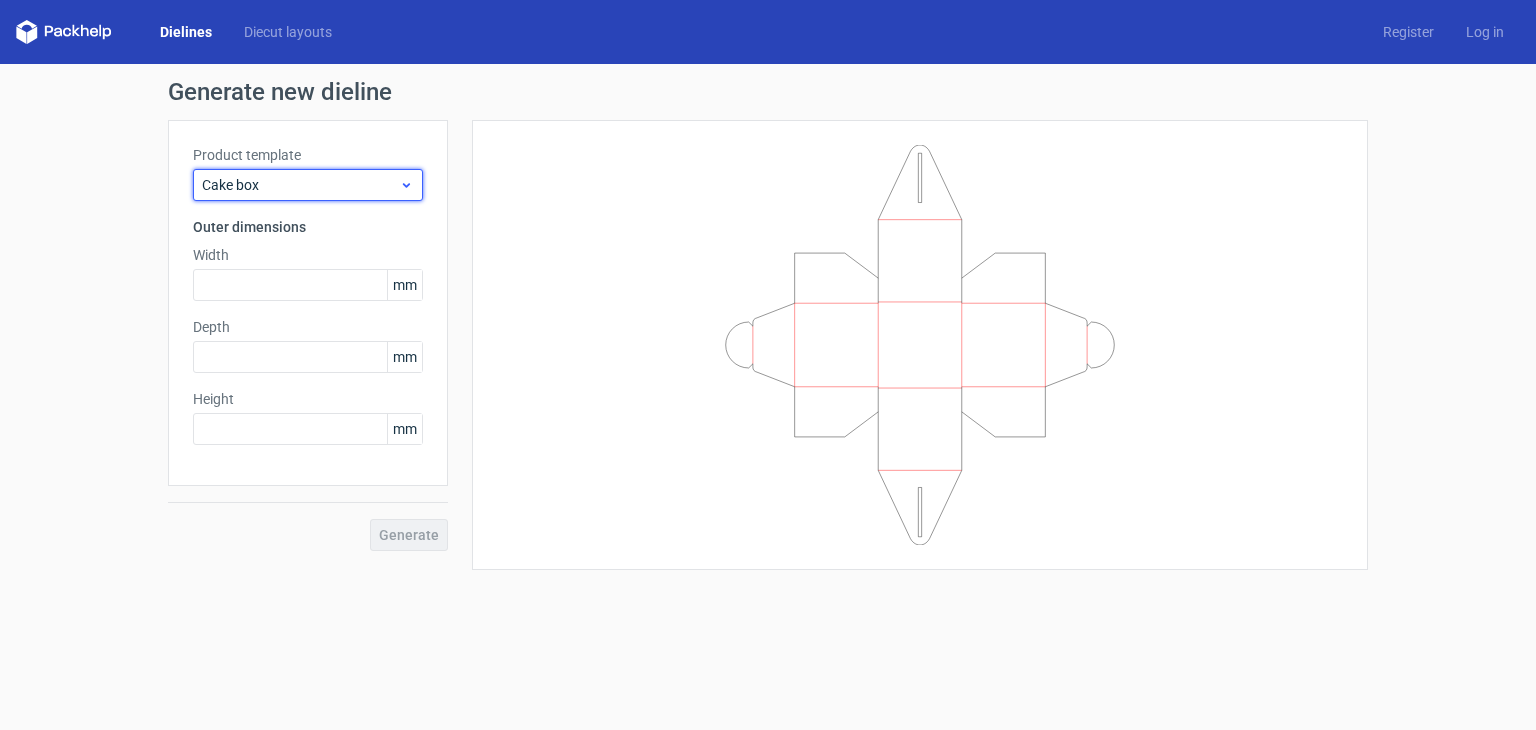 click on "Cake box" at bounding box center [300, 185] 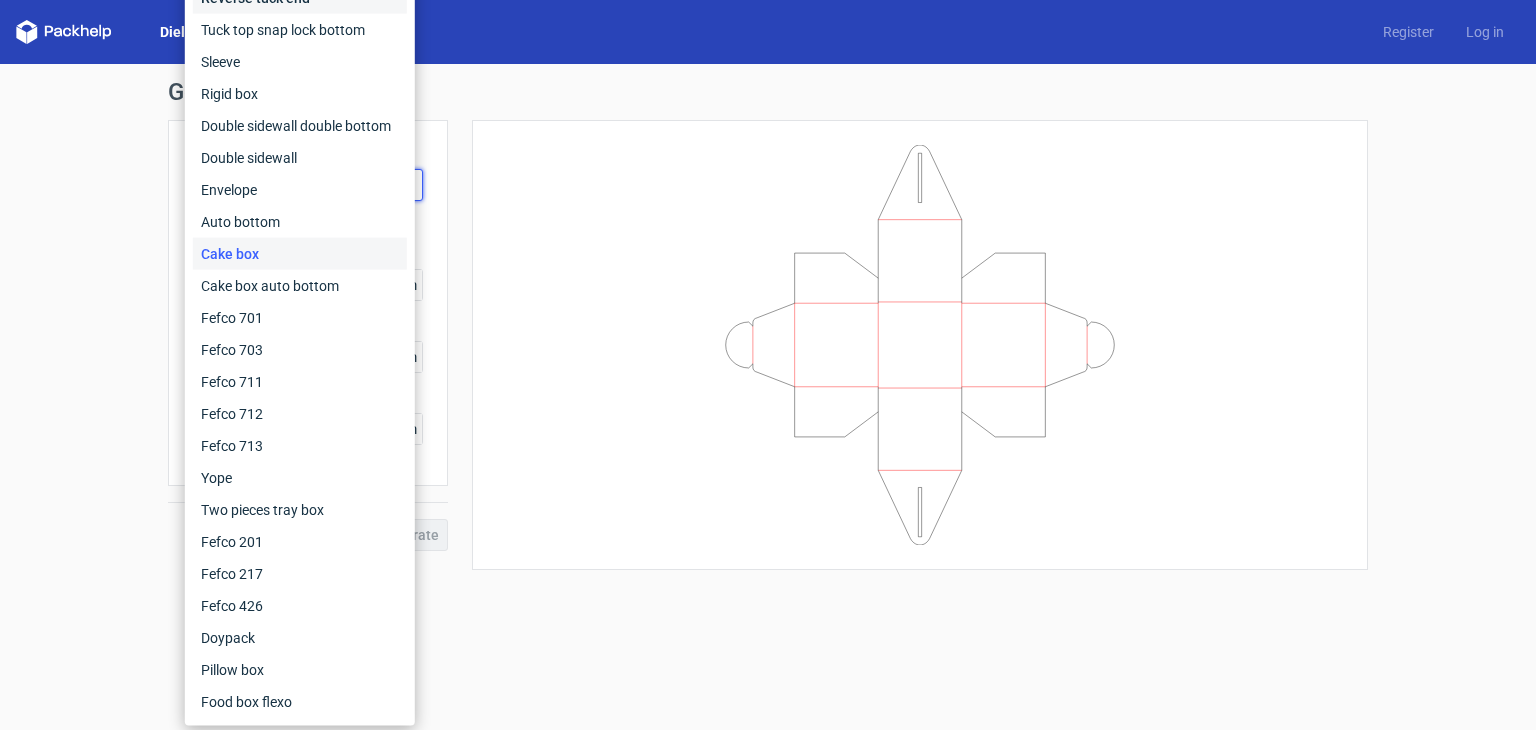 click on "Reverse tuck end" at bounding box center [300, -2] 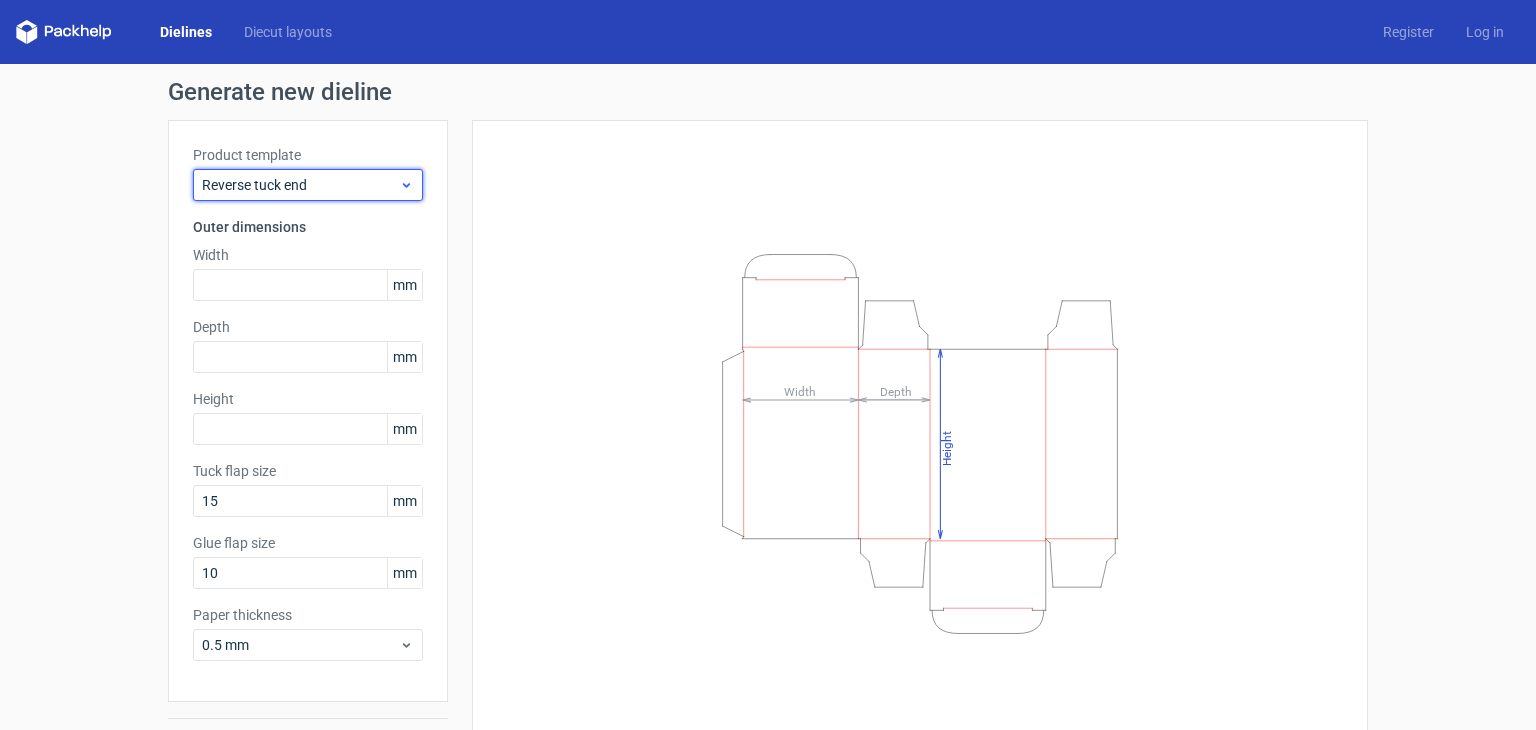 click on "Reverse tuck end" at bounding box center (300, 185) 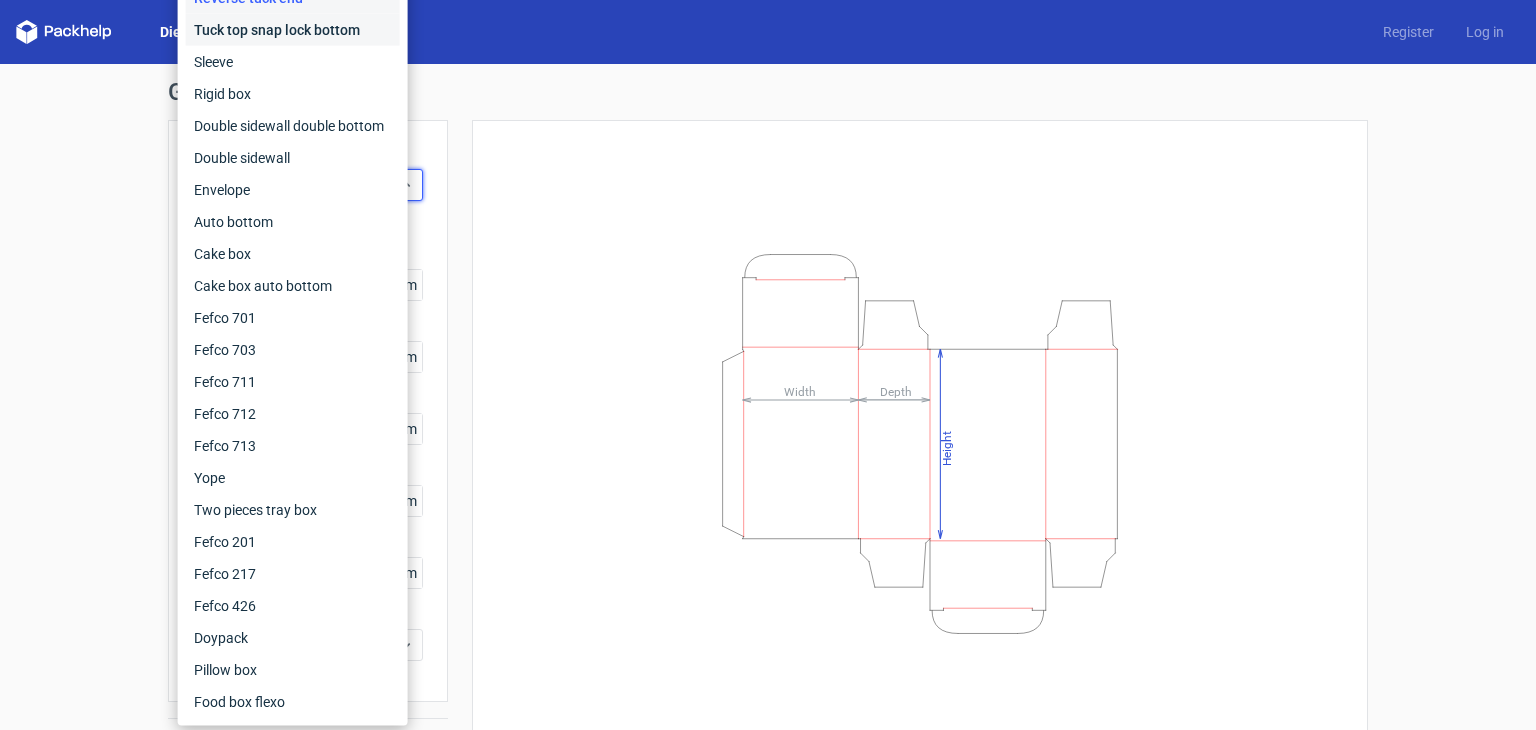 click on "Tuck top snap lock bottom" at bounding box center [293, 30] 